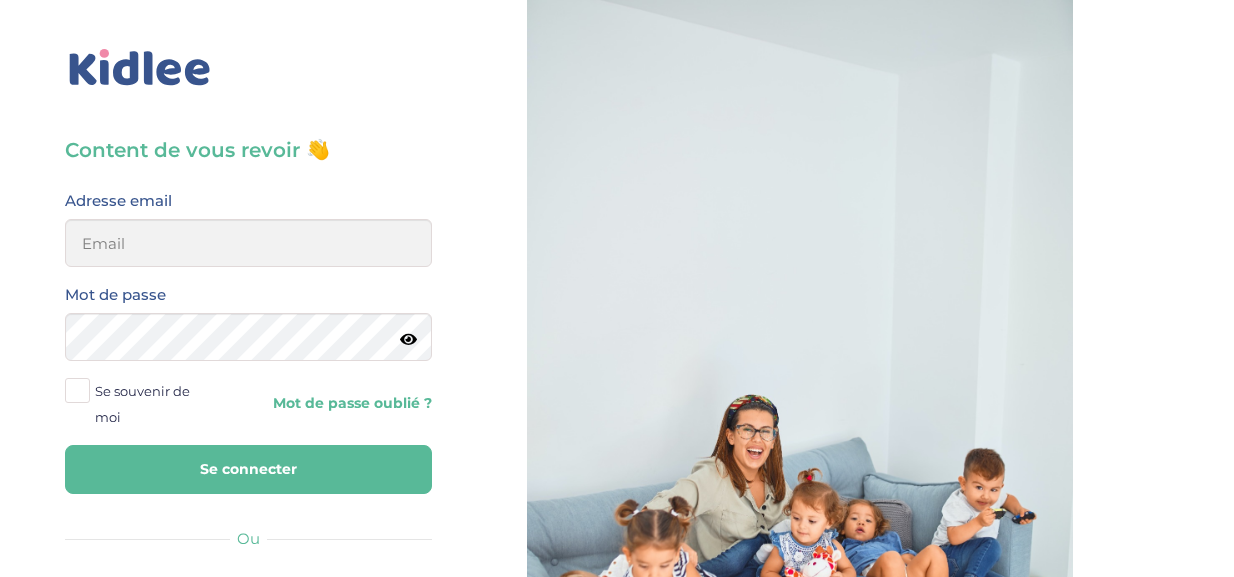 scroll, scrollTop: 0, scrollLeft: 0, axis: both 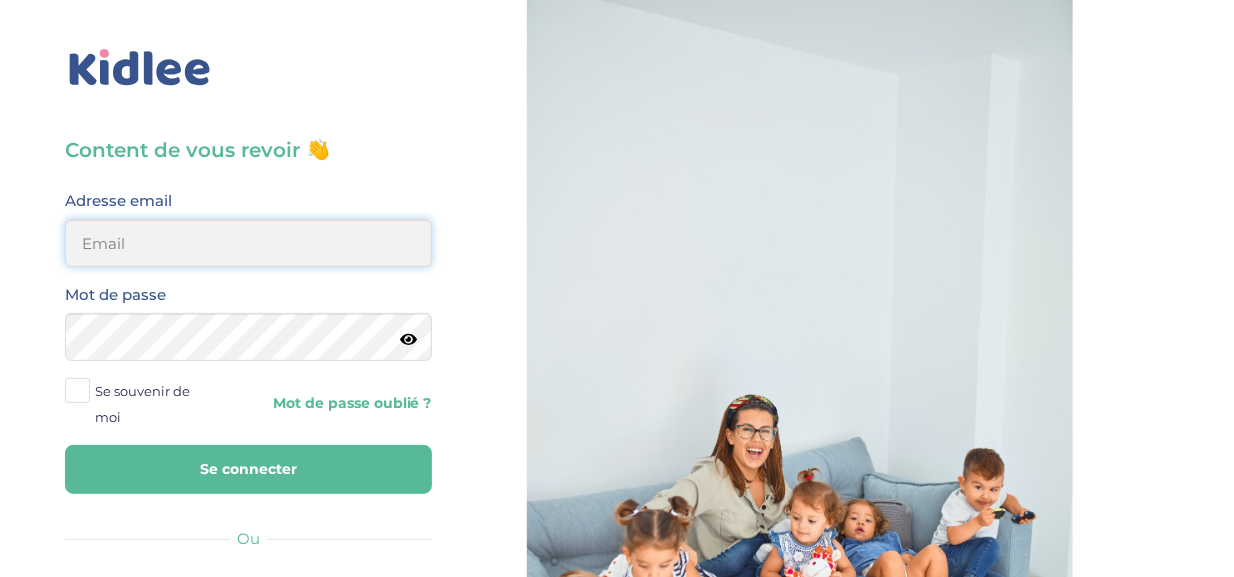 click at bounding box center [248, 243] 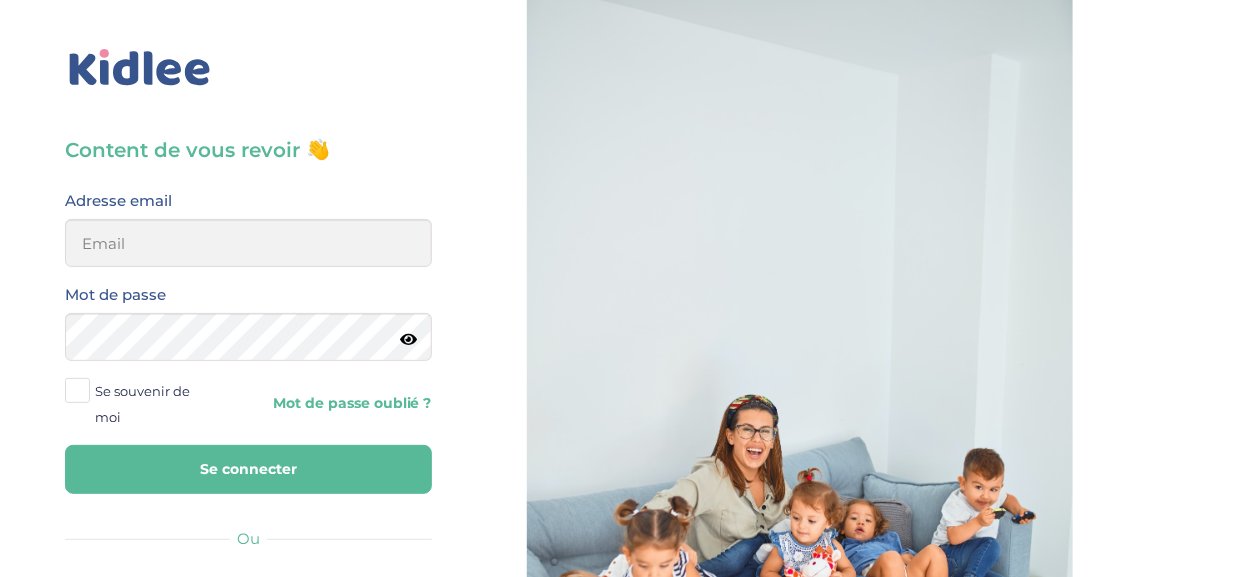 click on "Content de vous revoir 👋
Avant de poursuivre veuillez vérifier que tous les champs sont remplis.
Adresse email       Mot de passe           Se souvenir de moi
Mot de passe oublié ?
Se connecter
Ou     Google     Facebook     Famille     Babysitter
Vous n’avez pas de compte?  Inscrivez-vous" at bounding box center (248, 553) 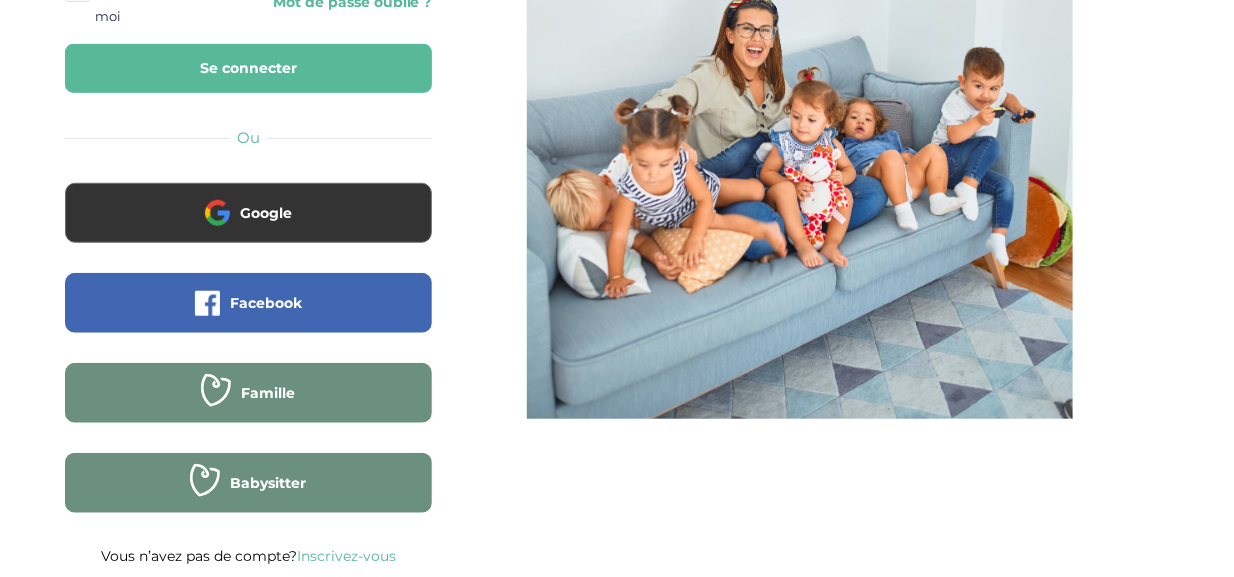 scroll, scrollTop: 0, scrollLeft: 0, axis: both 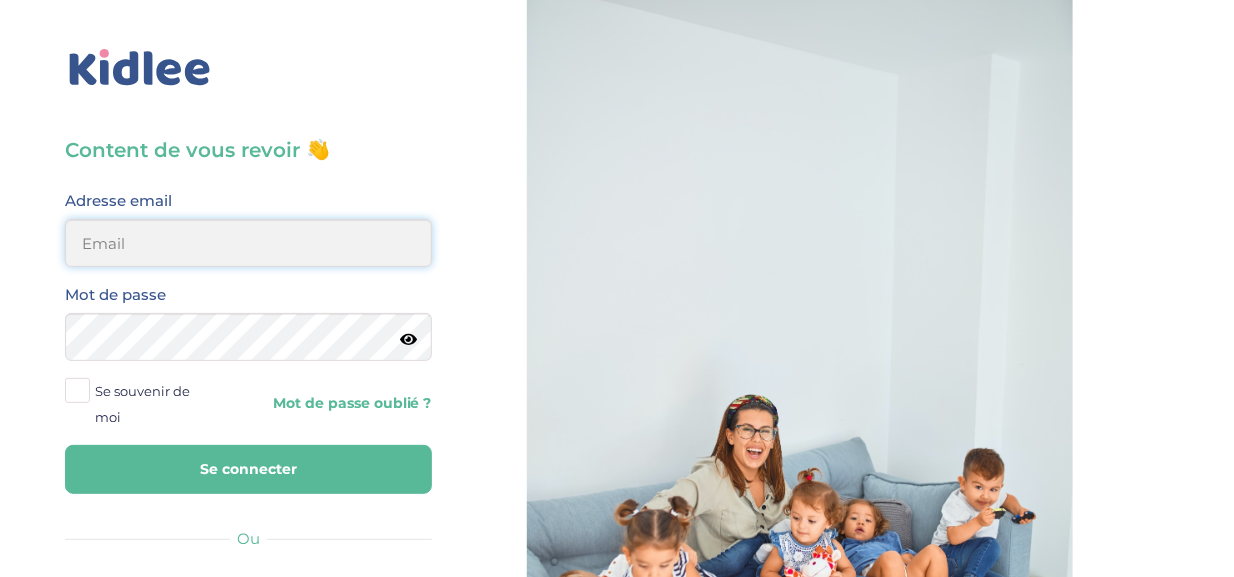 click at bounding box center [248, 243] 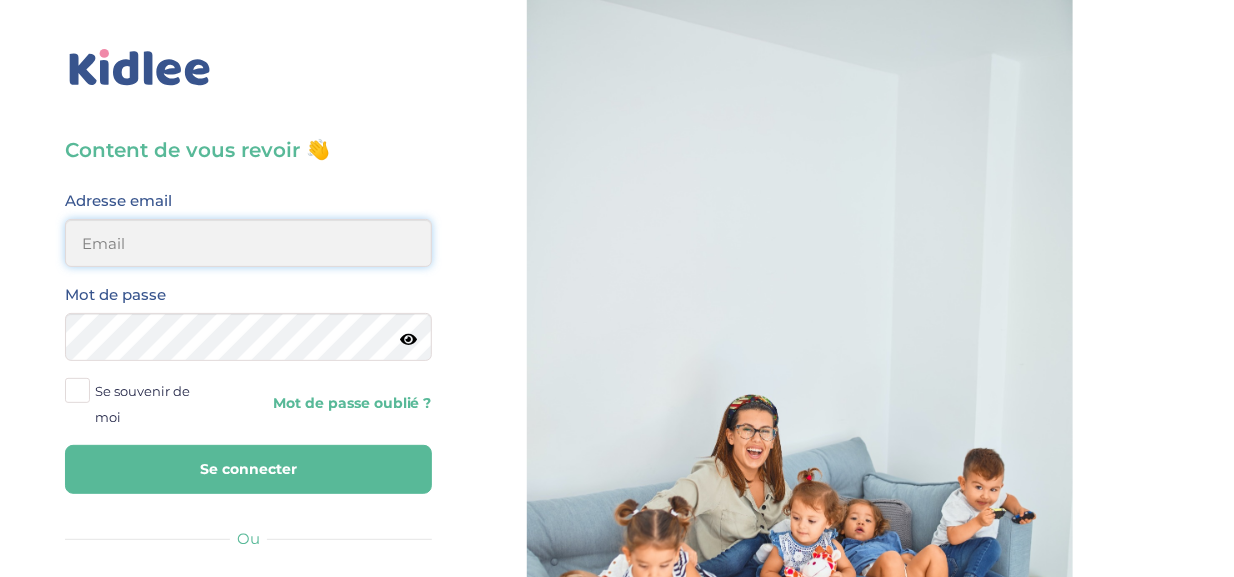 type on "hamdisliticia@gmail.com" 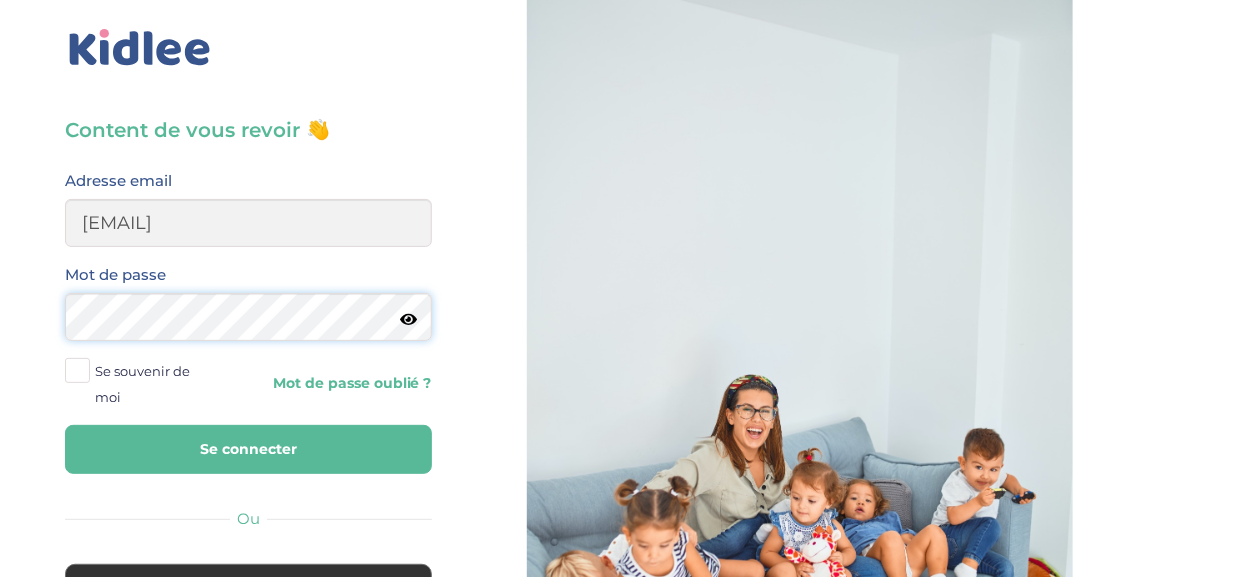 scroll, scrollTop: 18, scrollLeft: 0, axis: vertical 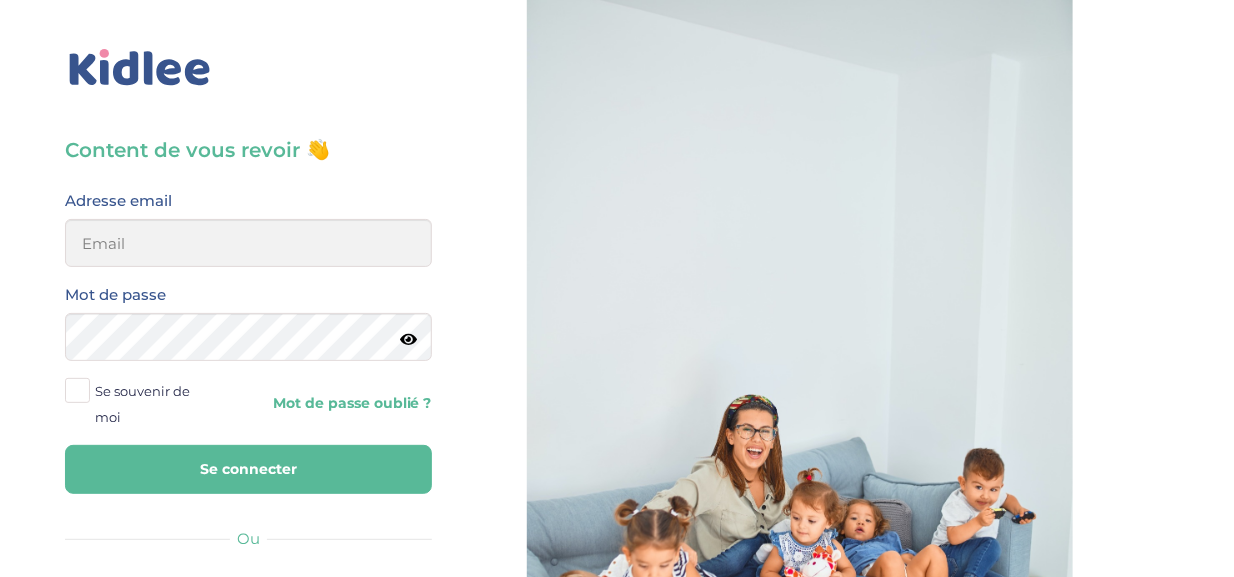 click on "Mot de passe oublié ?" at bounding box center (347, 403) 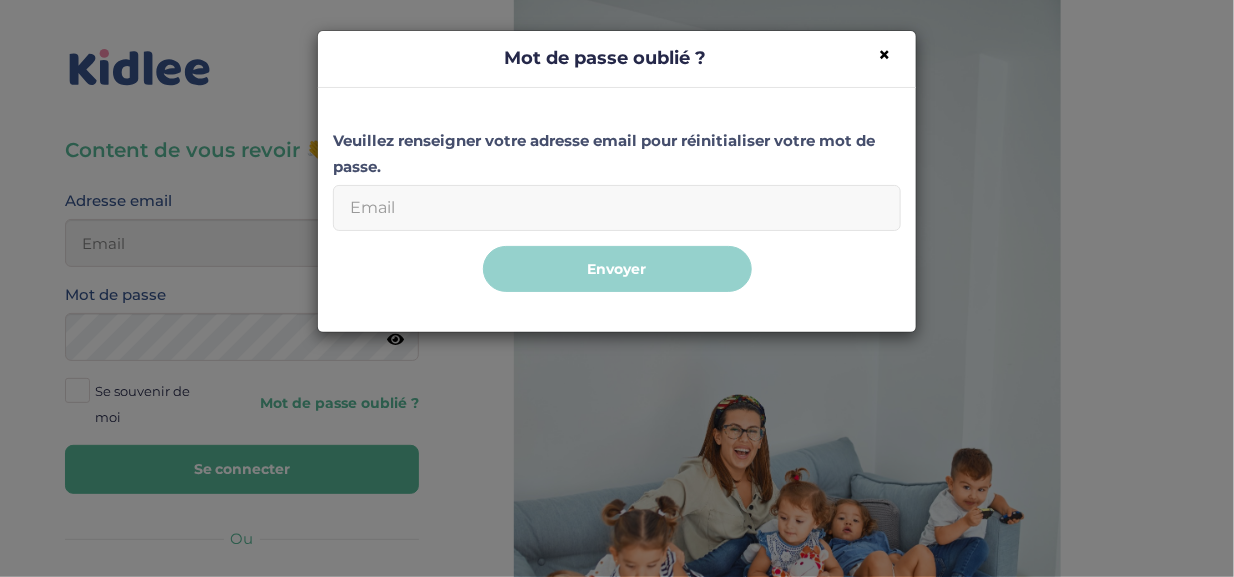 click on "Email" at bounding box center (617, 208) 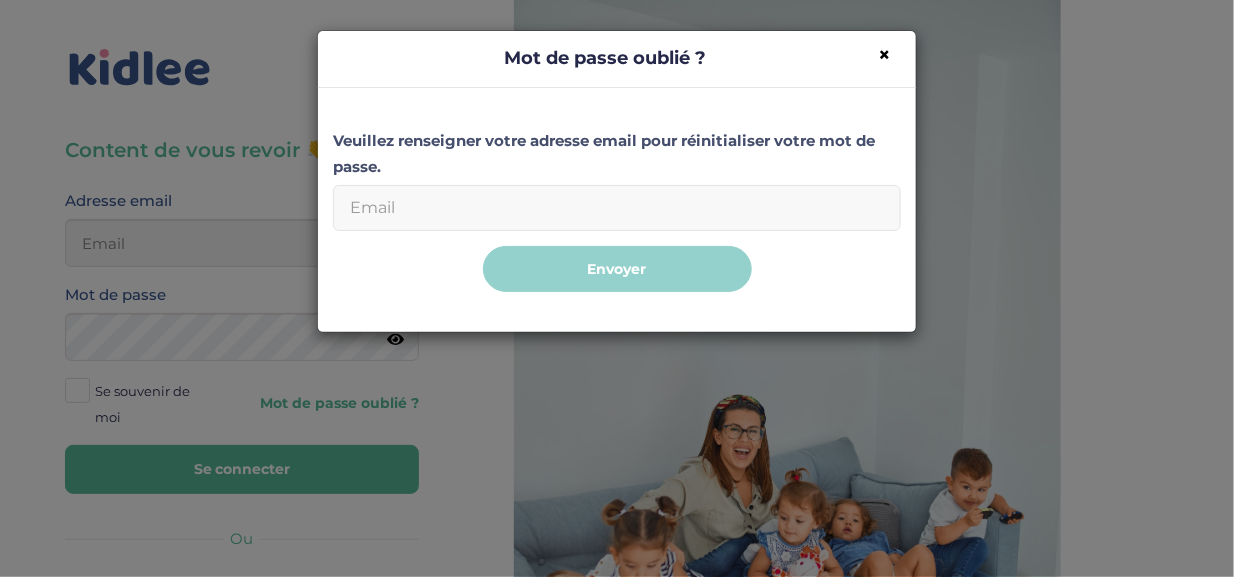 type on "[EMAIL]" 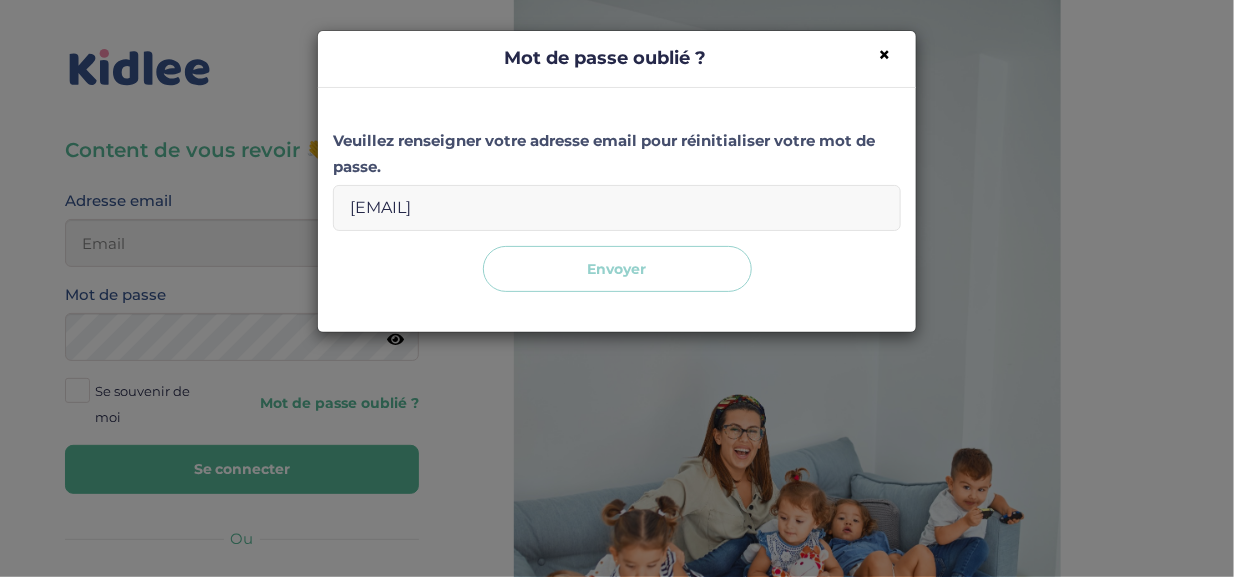 click on "Envoyer" at bounding box center [617, 269] 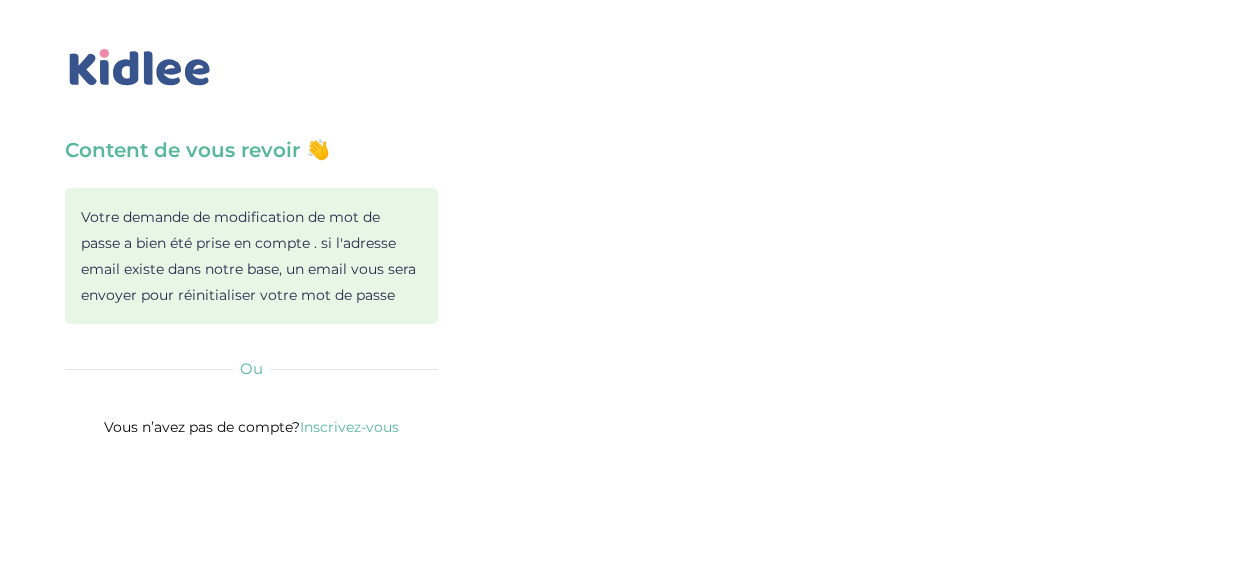 scroll, scrollTop: 0, scrollLeft: 0, axis: both 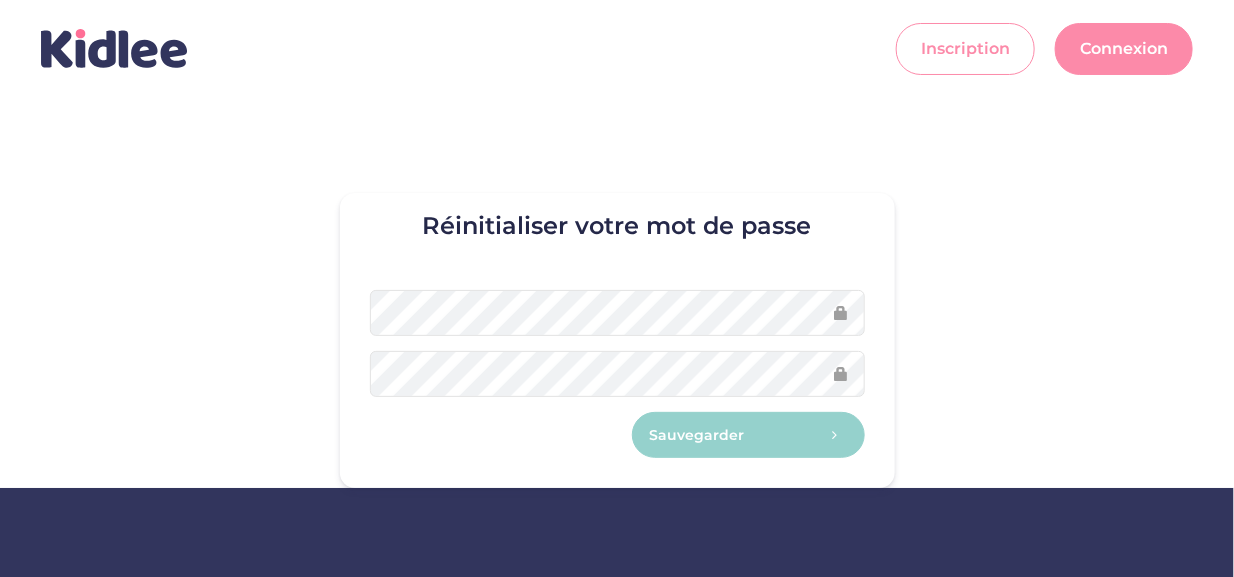 click on "Réinitialiser votre mot de passe
Sauvegarder" at bounding box center [617, 405] 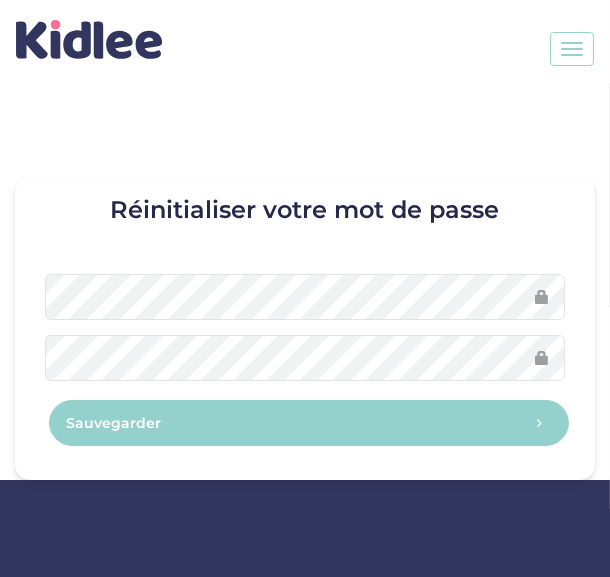 click on "Réinitialiser votre mot de passe" at bounding box center [305, 210] 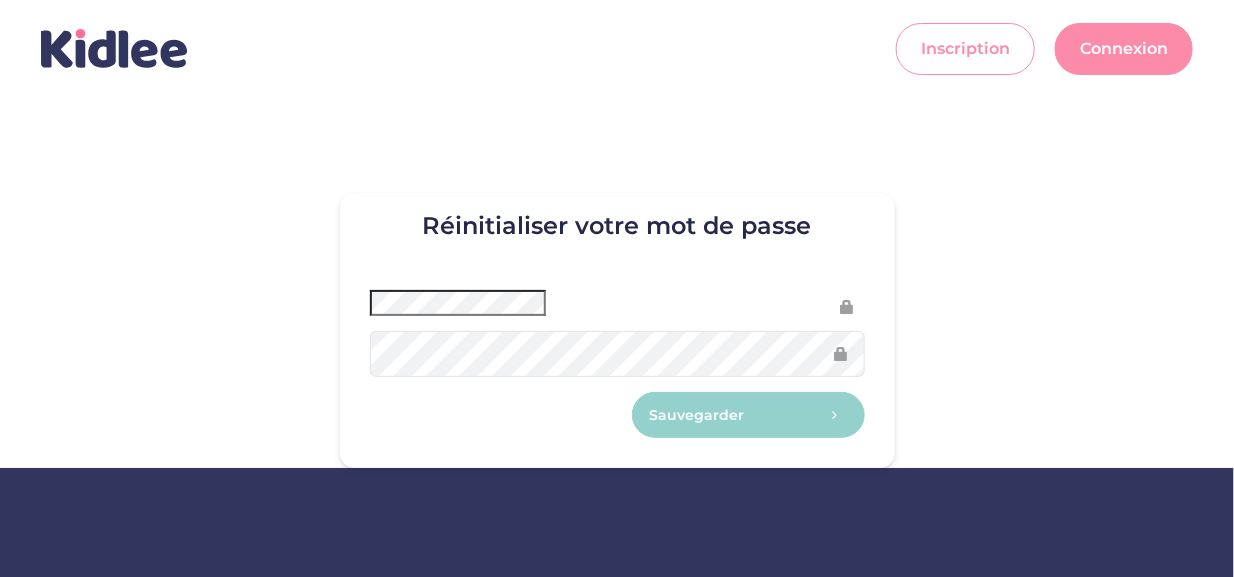 click on "Nouveau mot de passe
Réinitialiser votre mot de passe
Sauvegarder" at bounding box center [617, 284] 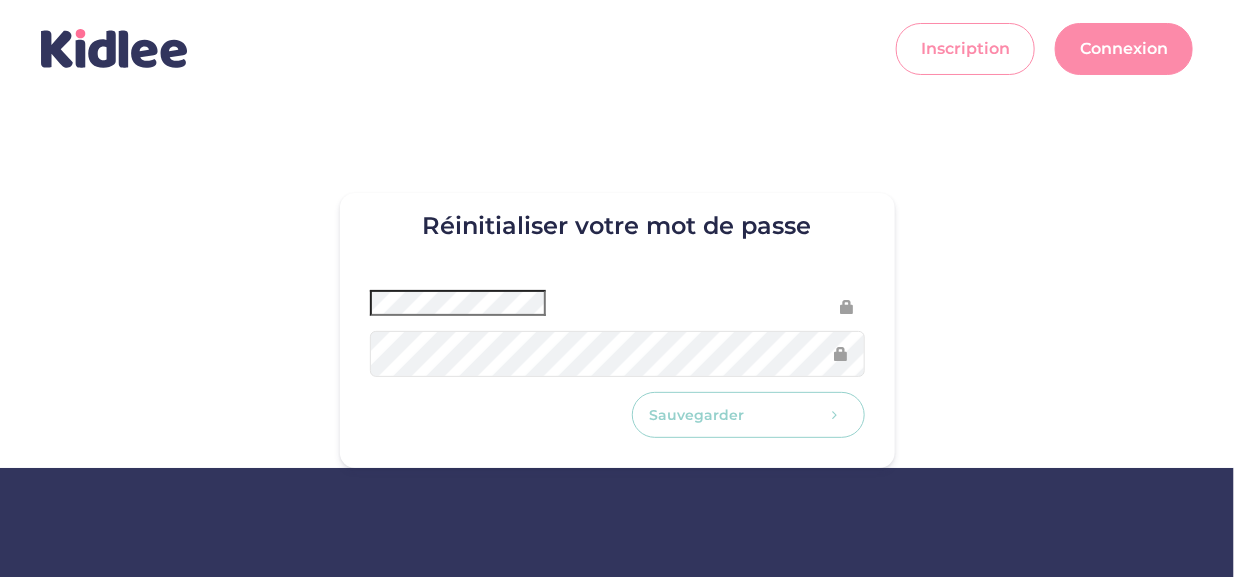 click on "Sauvegarder" at bounding box center (748, 415) 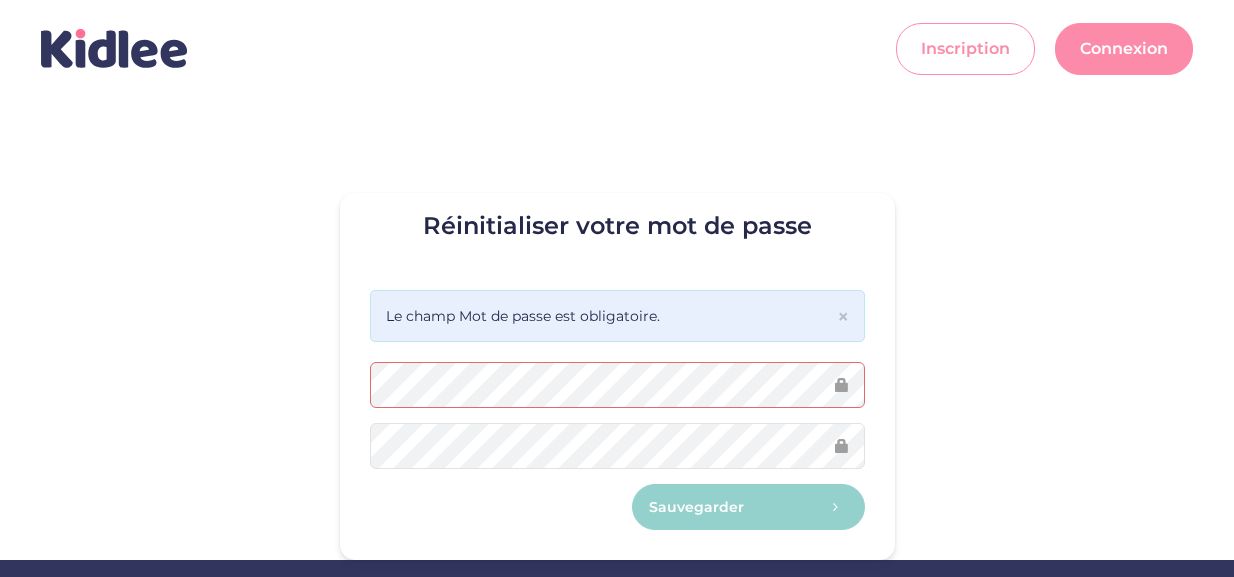 scroll, scrollTop: 0, scrollLeft: 0, axis: both 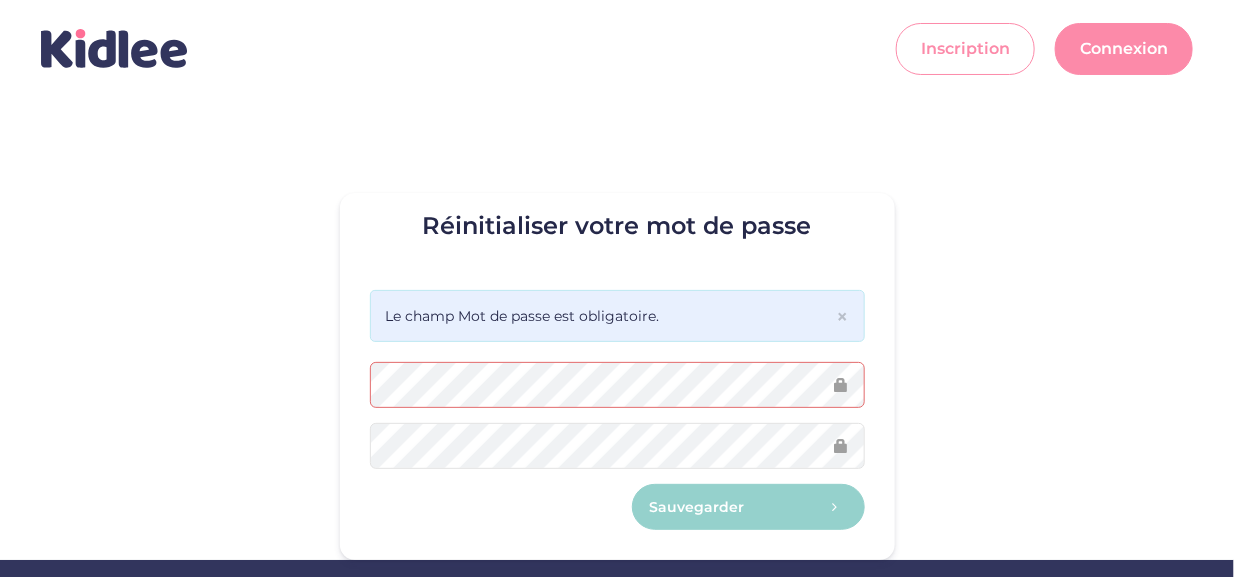 click on "Le champ Mot de passe est obligatoire." at bounding box center [617, 316] 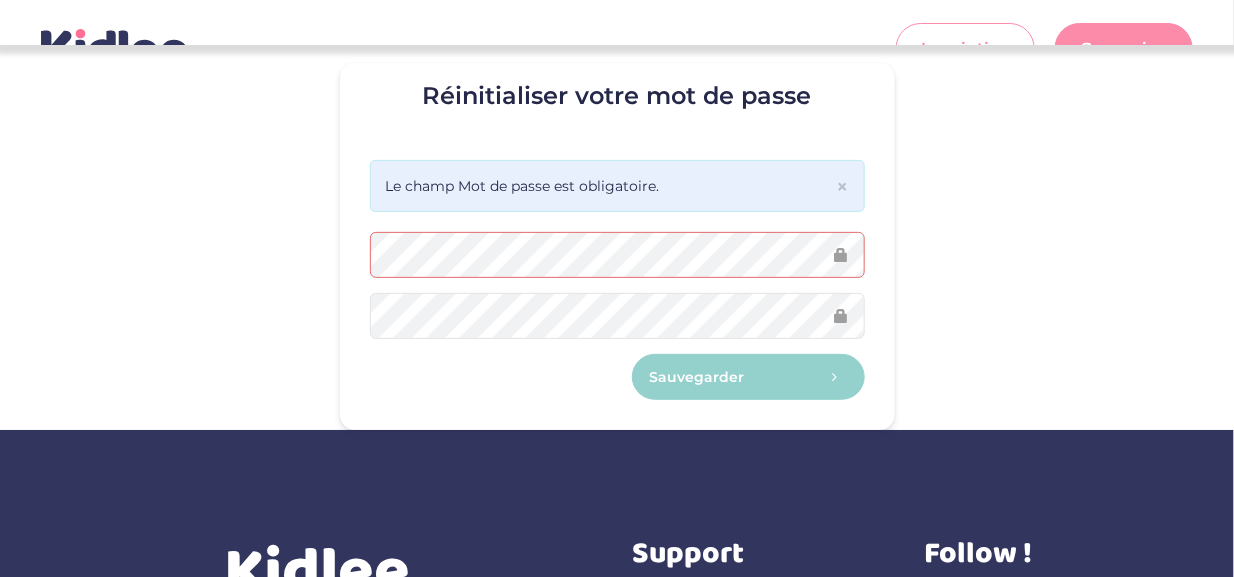 scroll, scrollTop: 132, scrollLeft: 0, axis: vertical 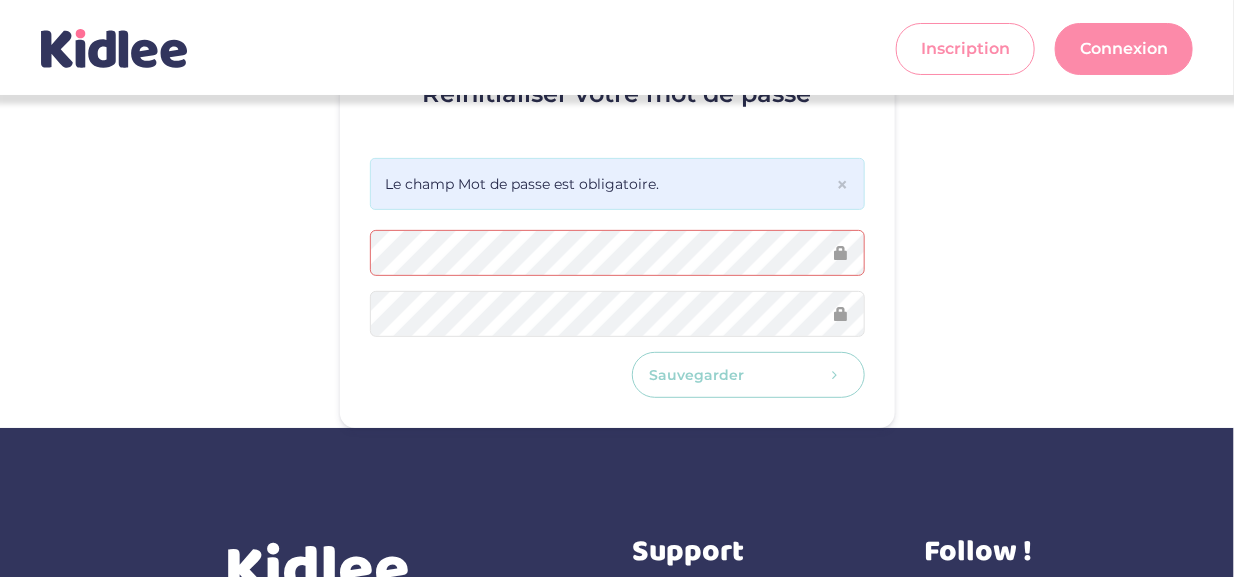 click on "Sauvegarder" at bounding box center (748, 375) 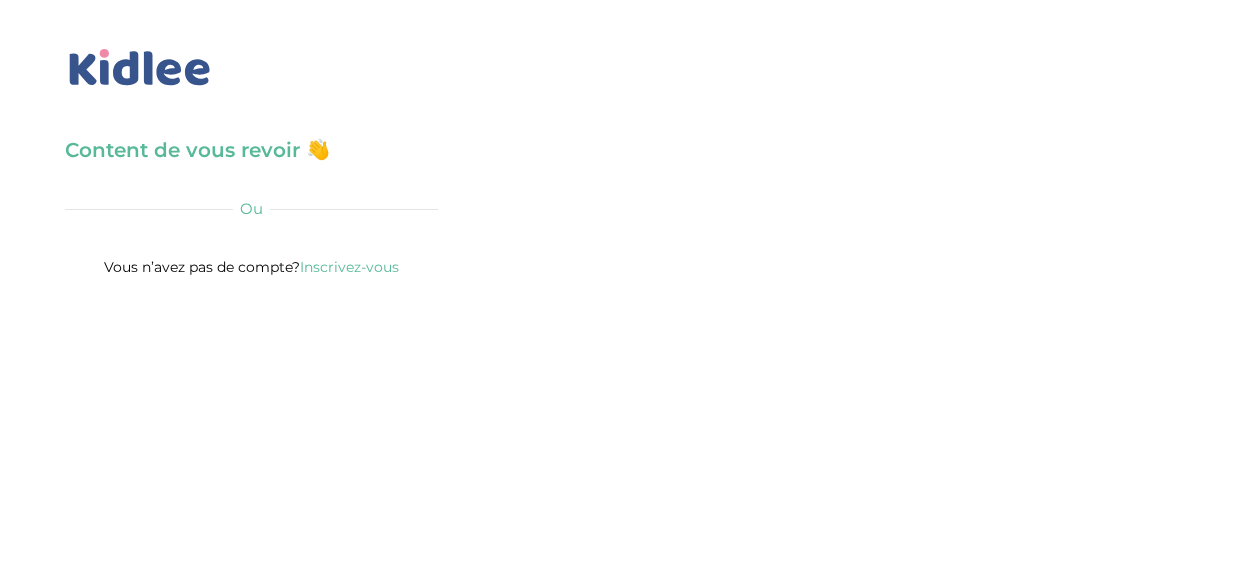scroll, scrollTop: 0, scrollLeft: 0, axis: both 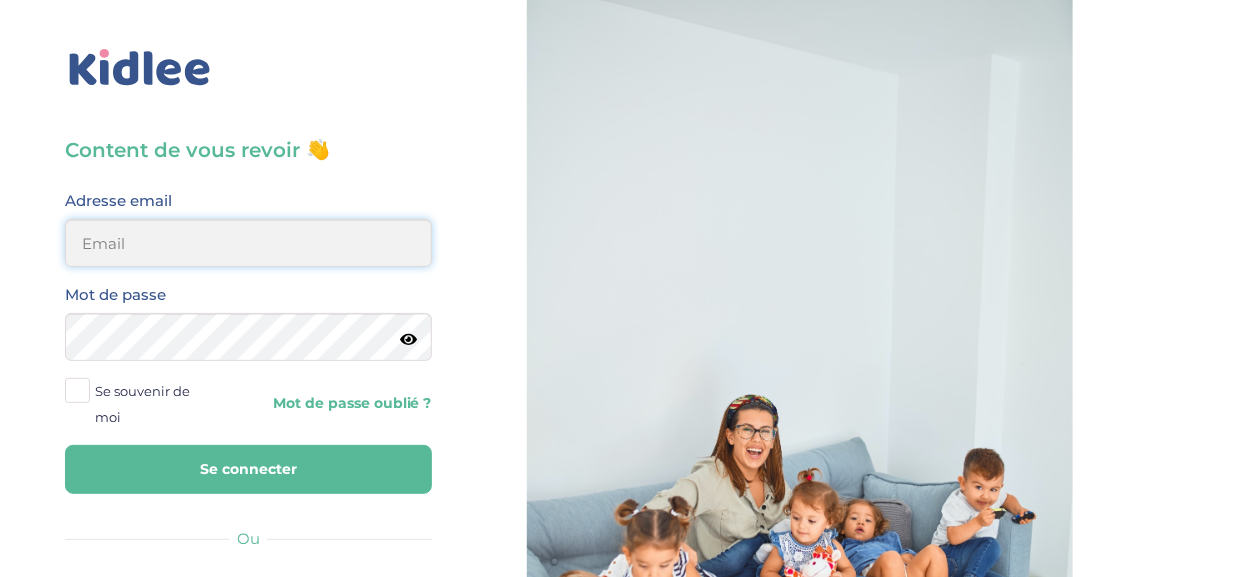 click at bounding box center (248, 243) 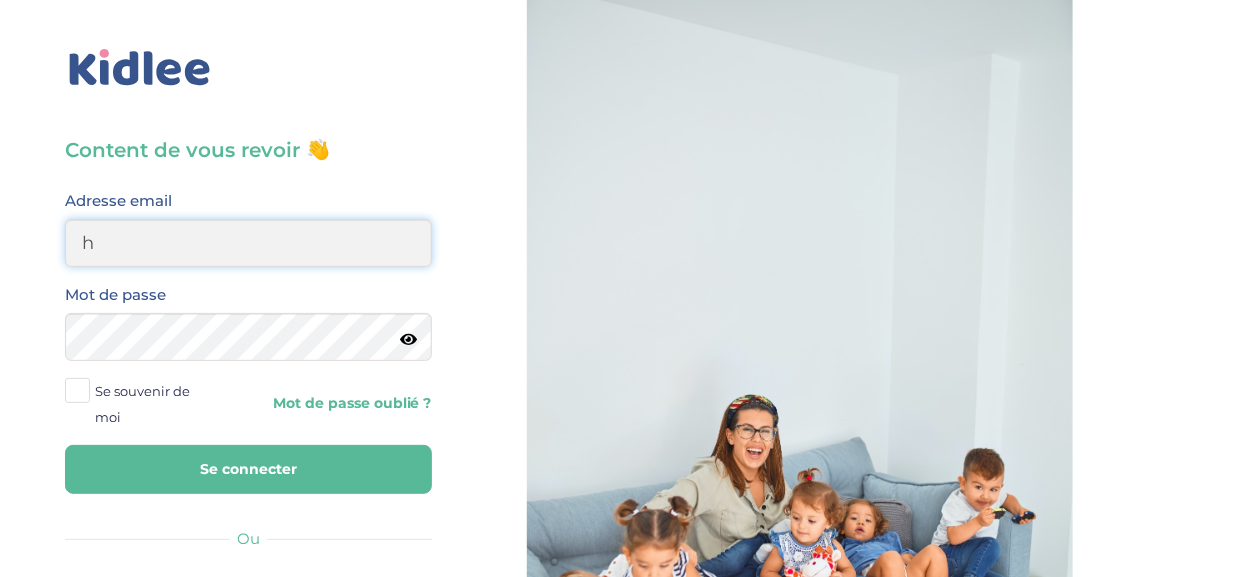 type on "hamdisliticia@gmail.com" 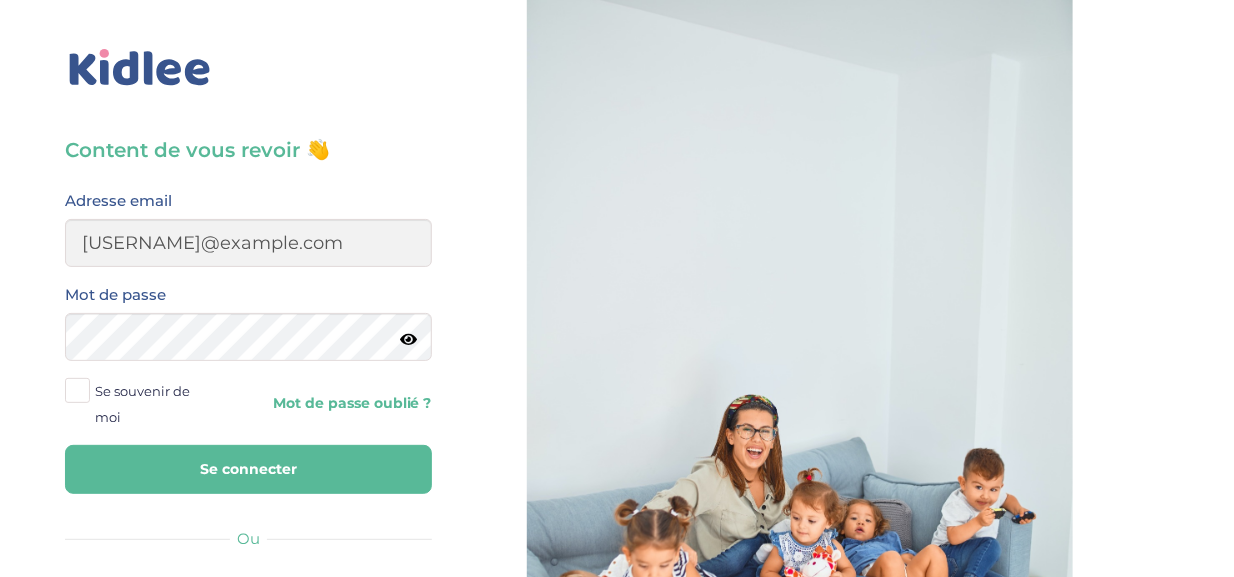 click at bounding box center (77, 390) 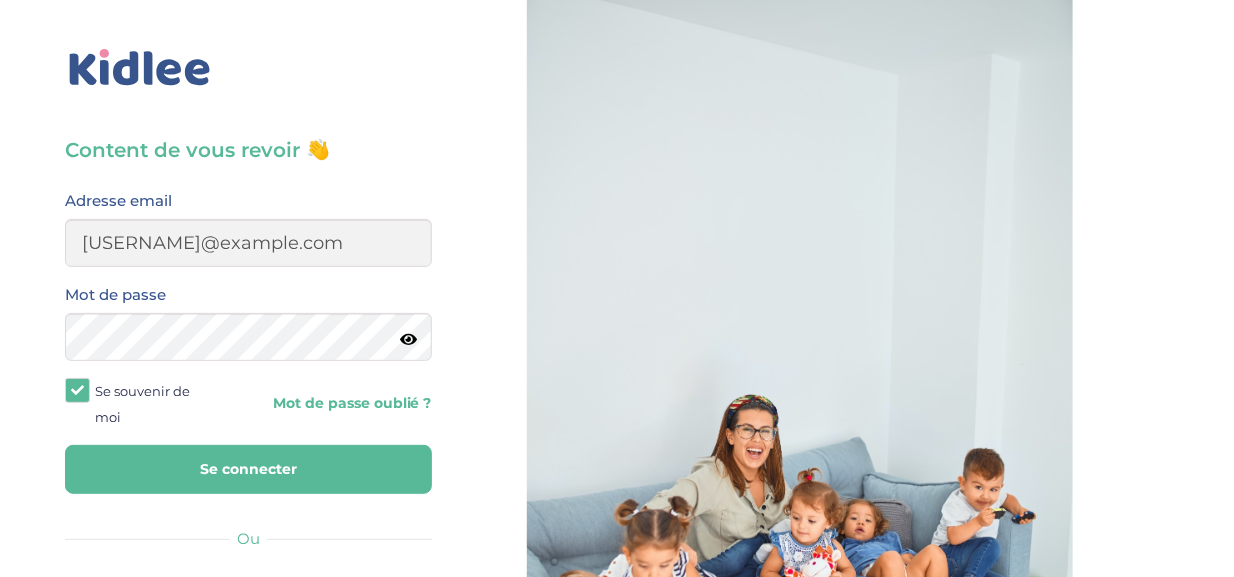 click on "Se connecter" at bounding box center (248, 469) 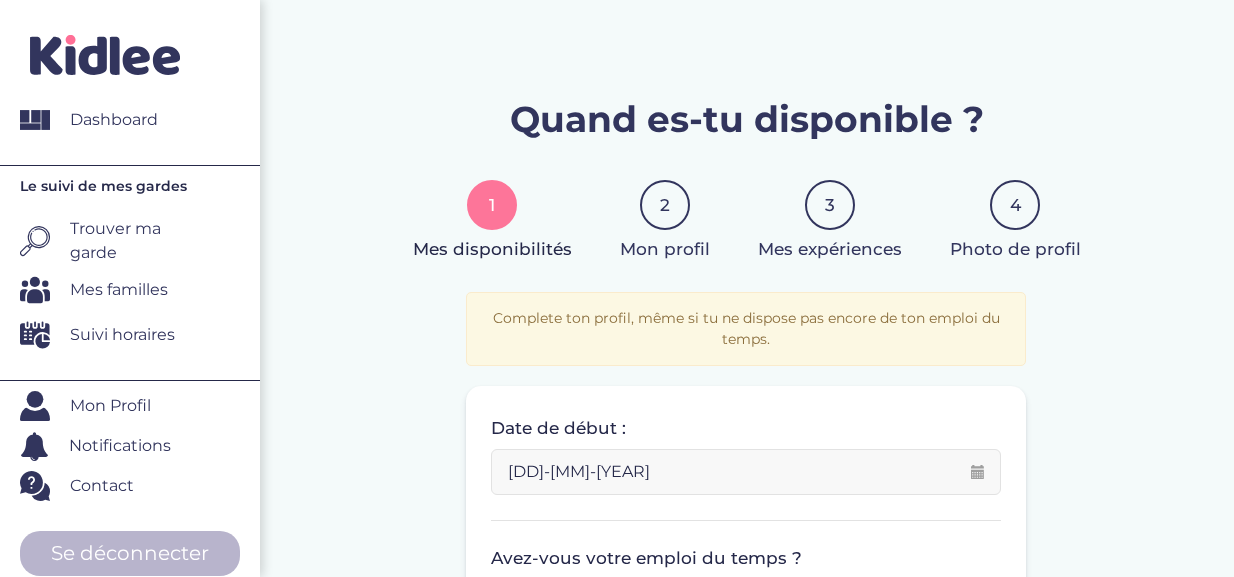 scroll, scrollTop: 0, scrollLeft: 0, axis: both 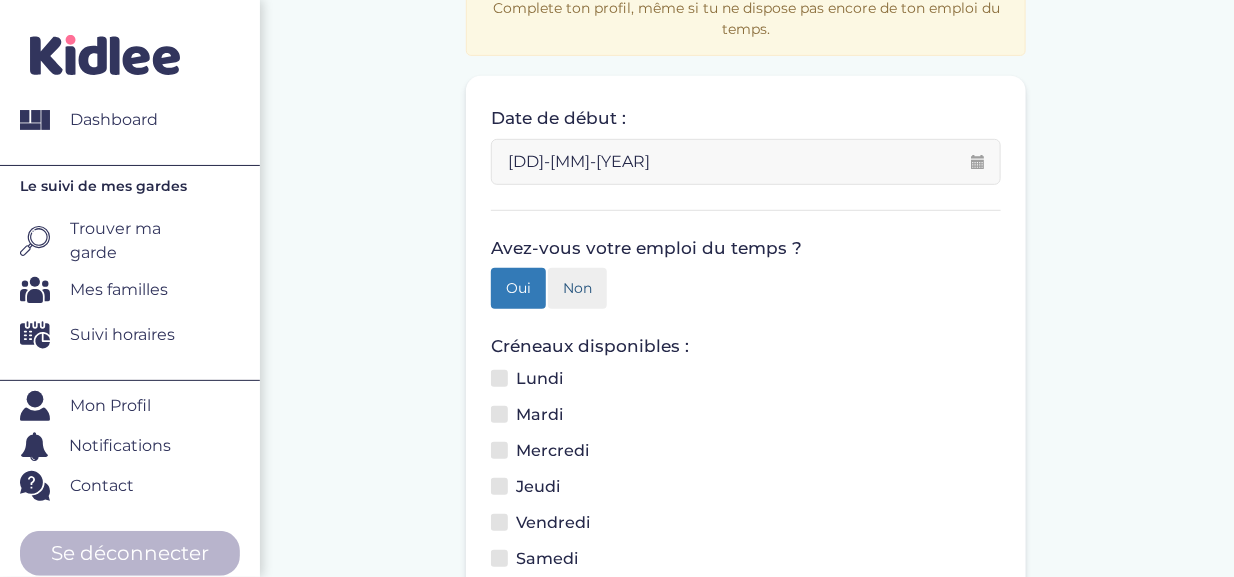 click on "Non" at bounding box center [577, 288] 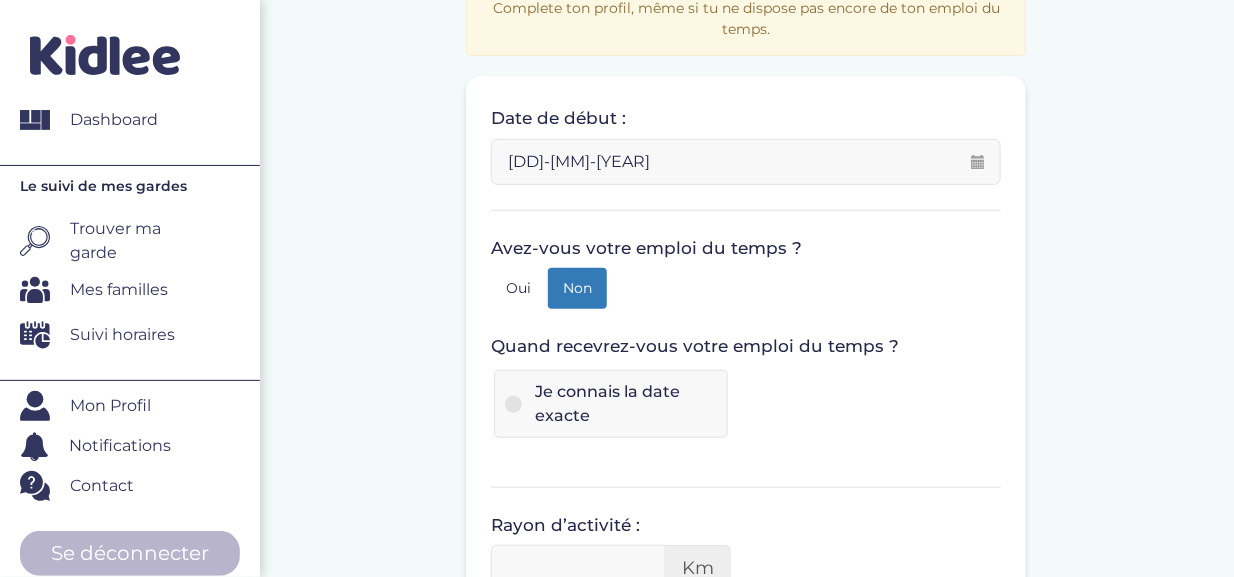 click at bounding box center (513, 404) 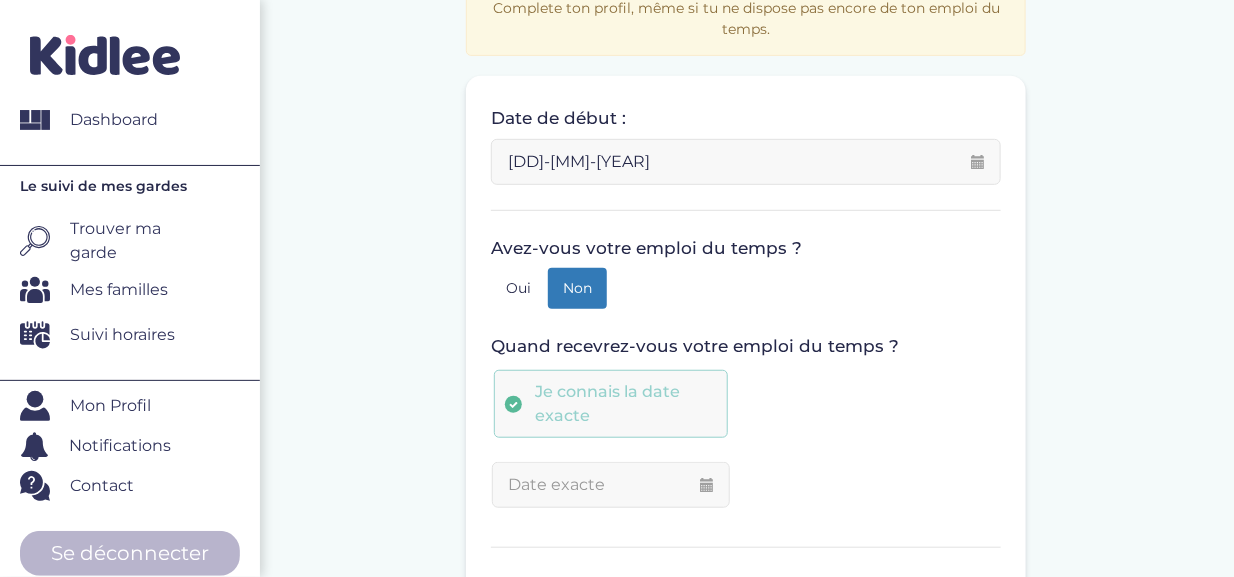 click at bounding box center [513, 404] 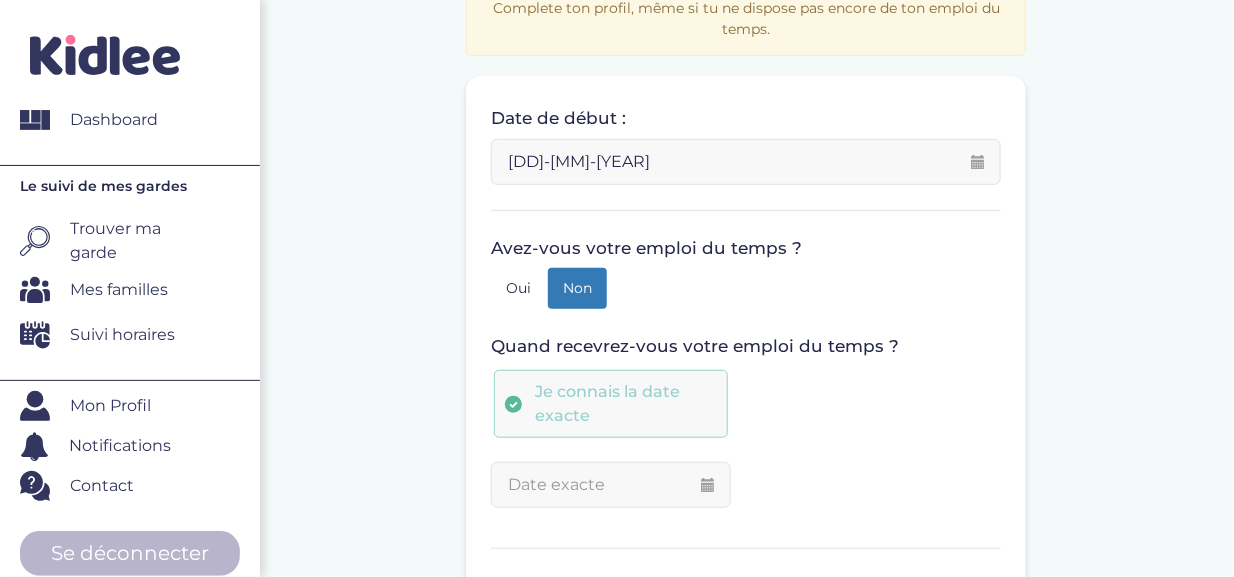 click at bounding box center [513, 404] 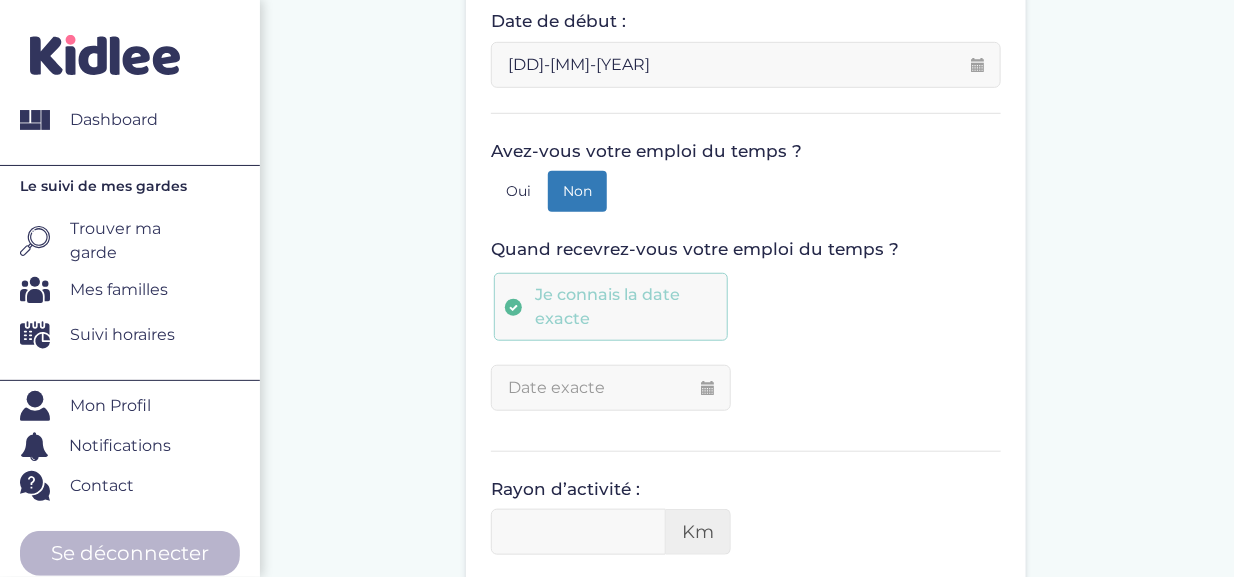scroll, scrollTop: 407, scrollLeft: 0, axis: vertical 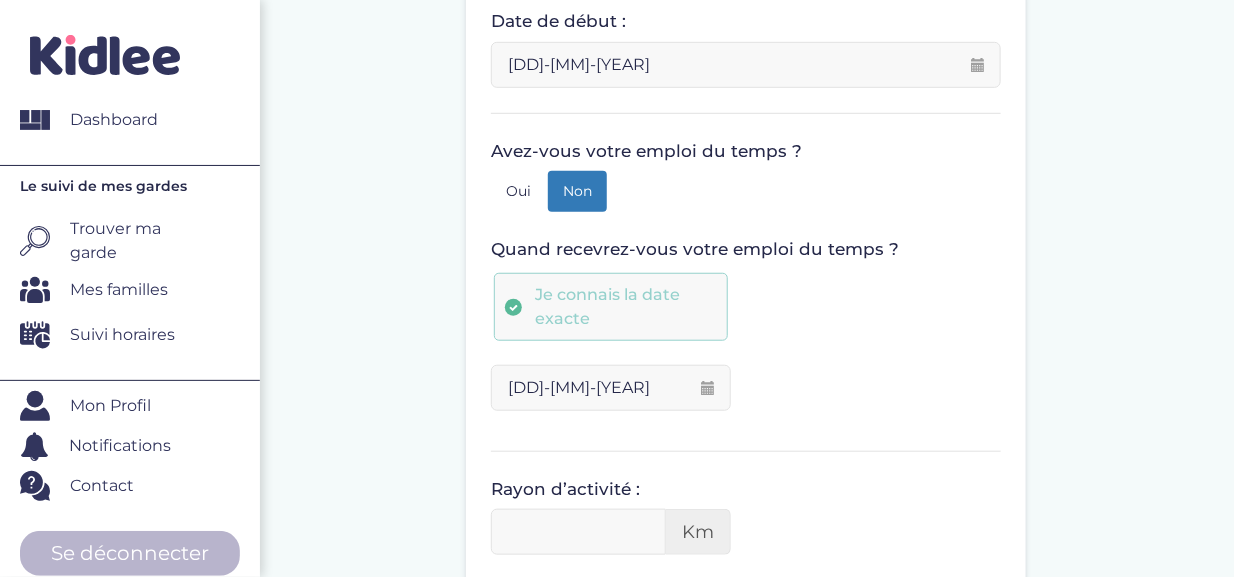 click on "[DD]-[MM]-[YEAR]" at bounding box center [611, 388] 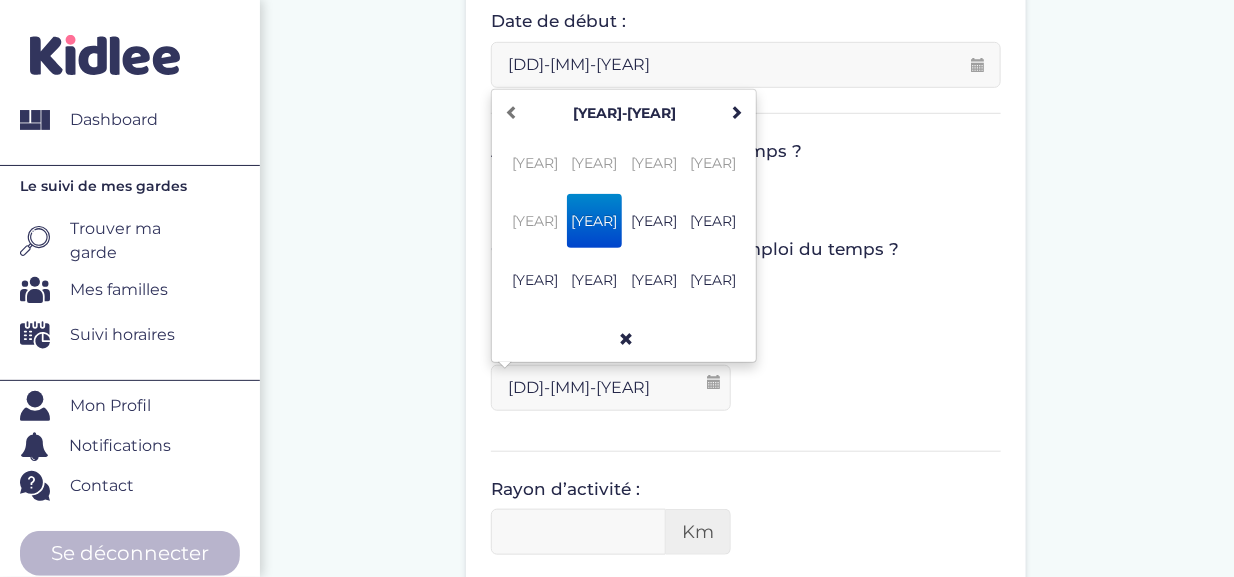 click on "[DD]-[MM]-[YEAR]" at bounding box center (611, 388) 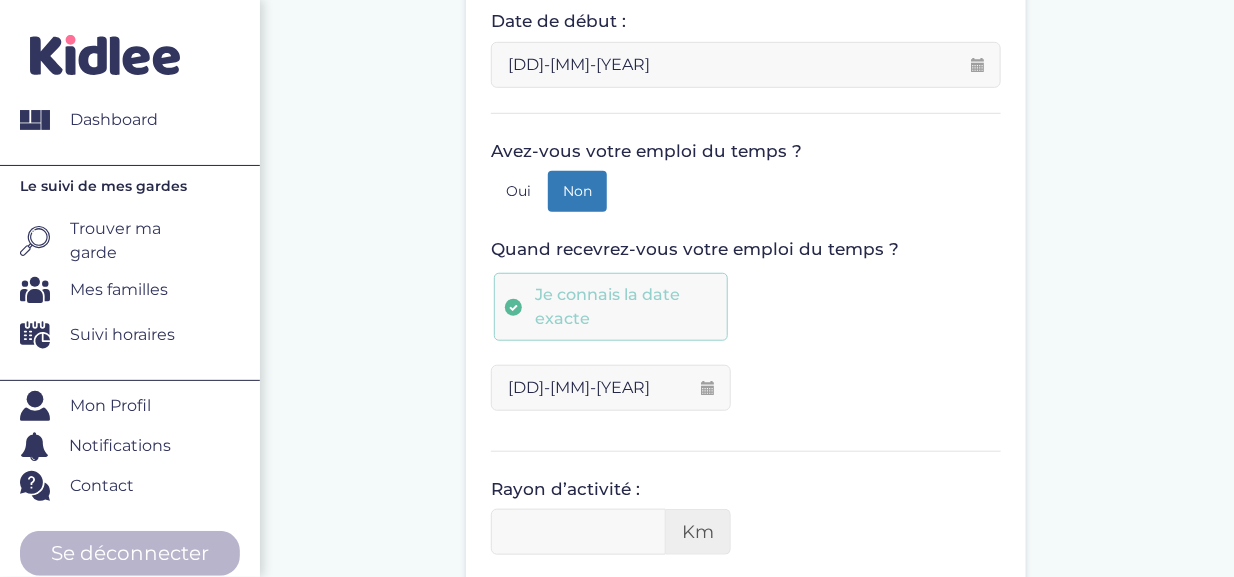 click on "[DD]-[MM]-[YEAR] Merci de saisir la date exacte" at bounding box center [746, 395] 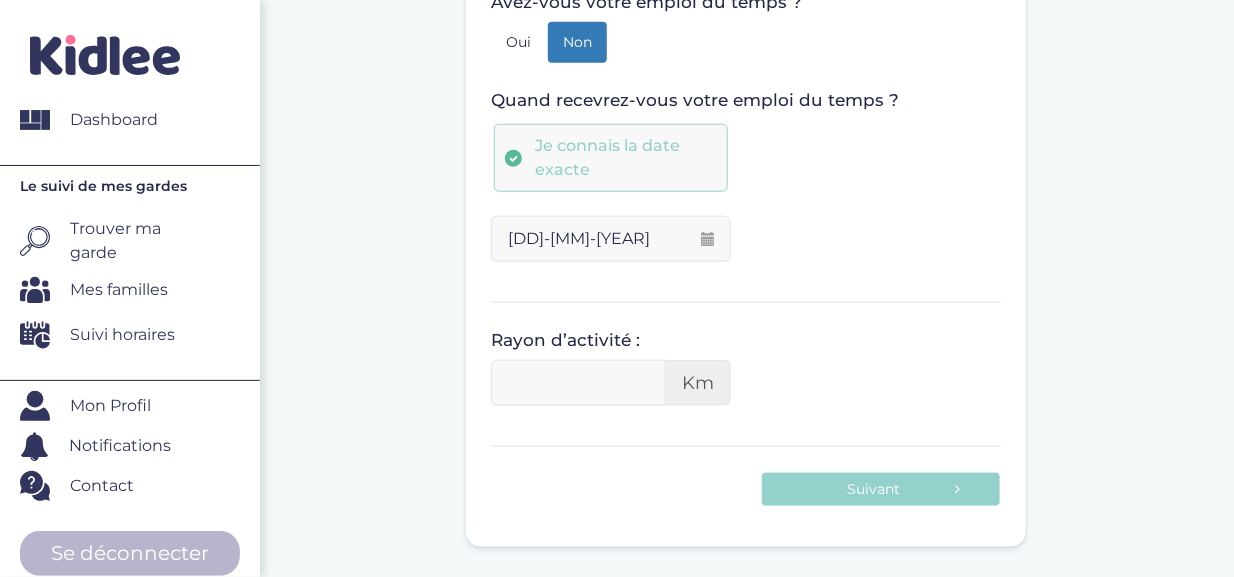 scroll, scrollTop: 573, scrollLeft: 0, axis: vertical 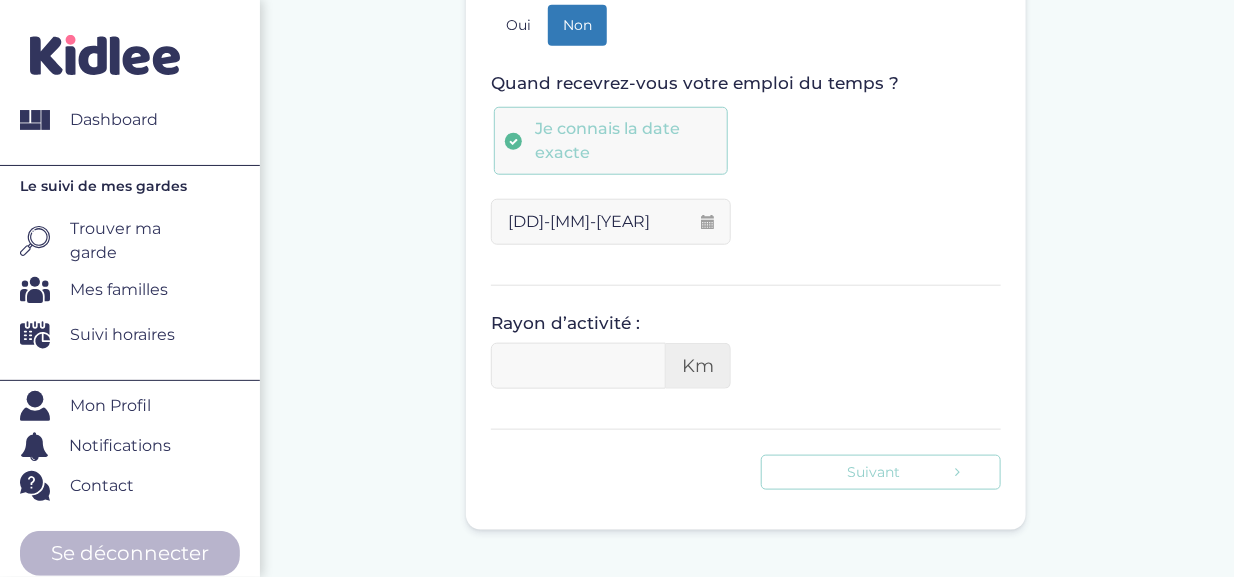 click on "Suivant" at bounding box center (881, 472) 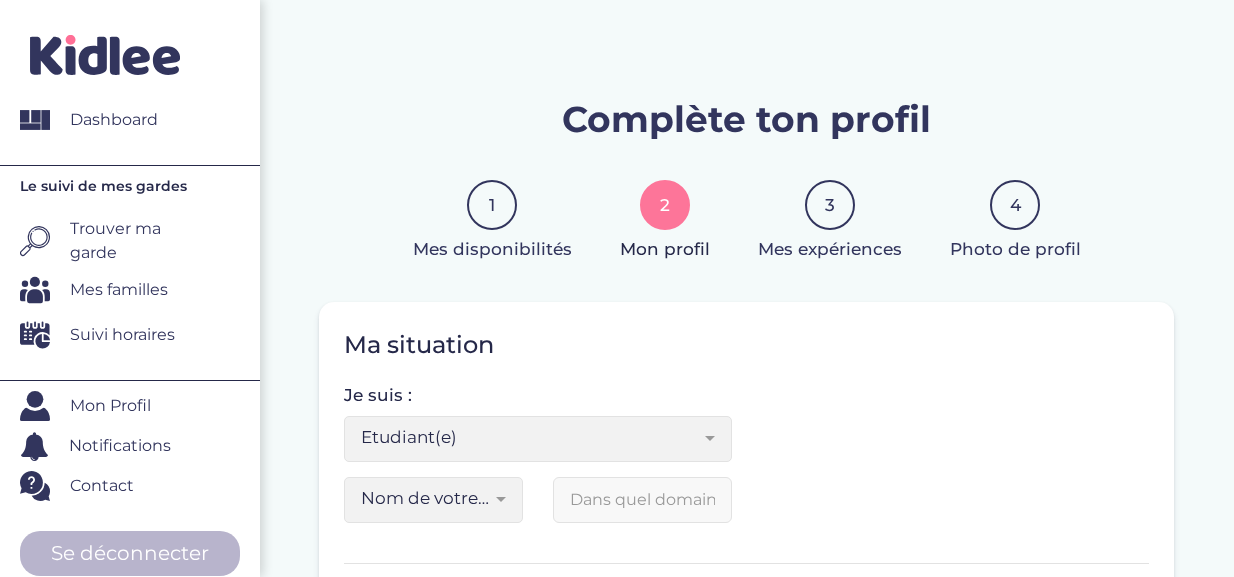 scroll, scrollTop: 122, scrollLeft: 0, axis: vertical 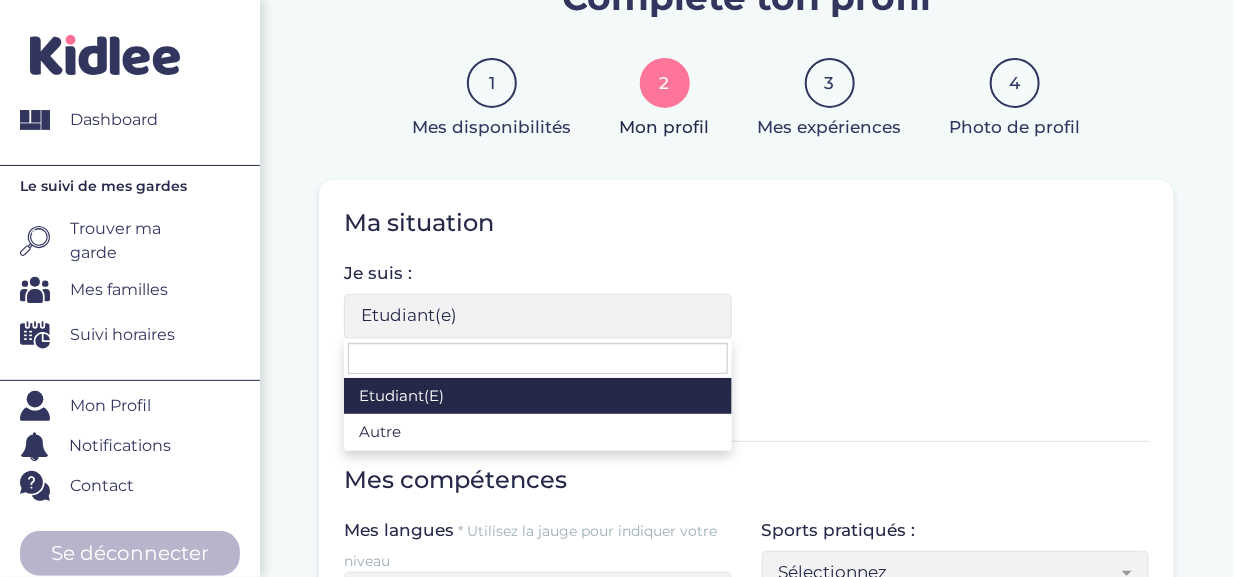 click on "Etudiant(e)" at bounding box center (538, 317) 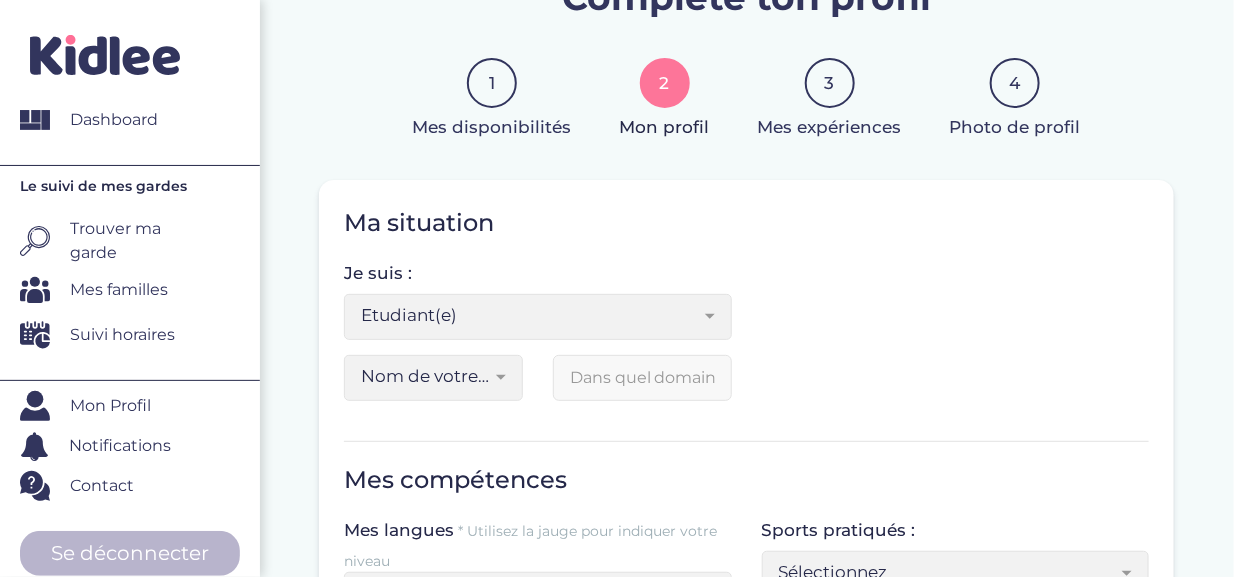 click on "Nom de votre école ou université" at bounding box center [426, 376] 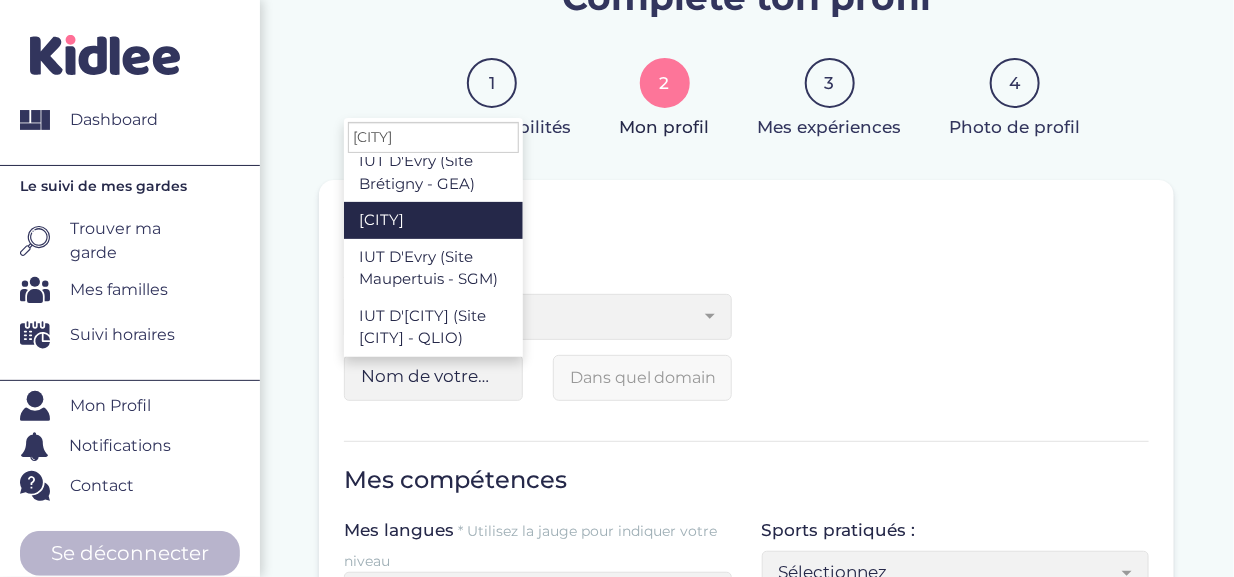 scroll, scrollTop: 400, scrollLeft: 0, axis: vertical 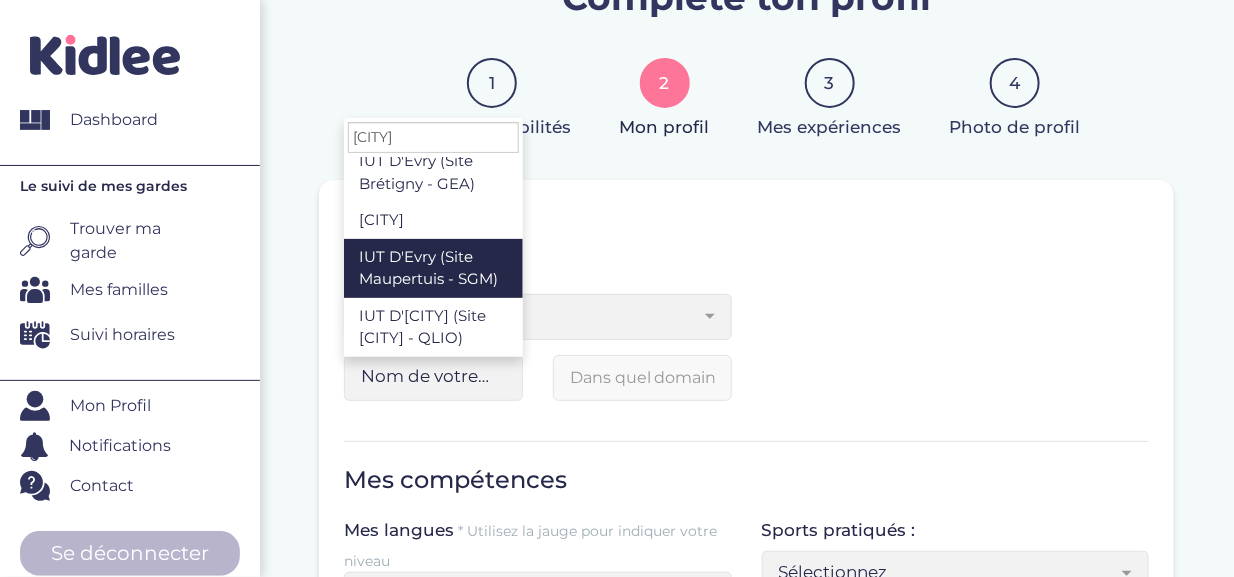 type on "[CITY]" 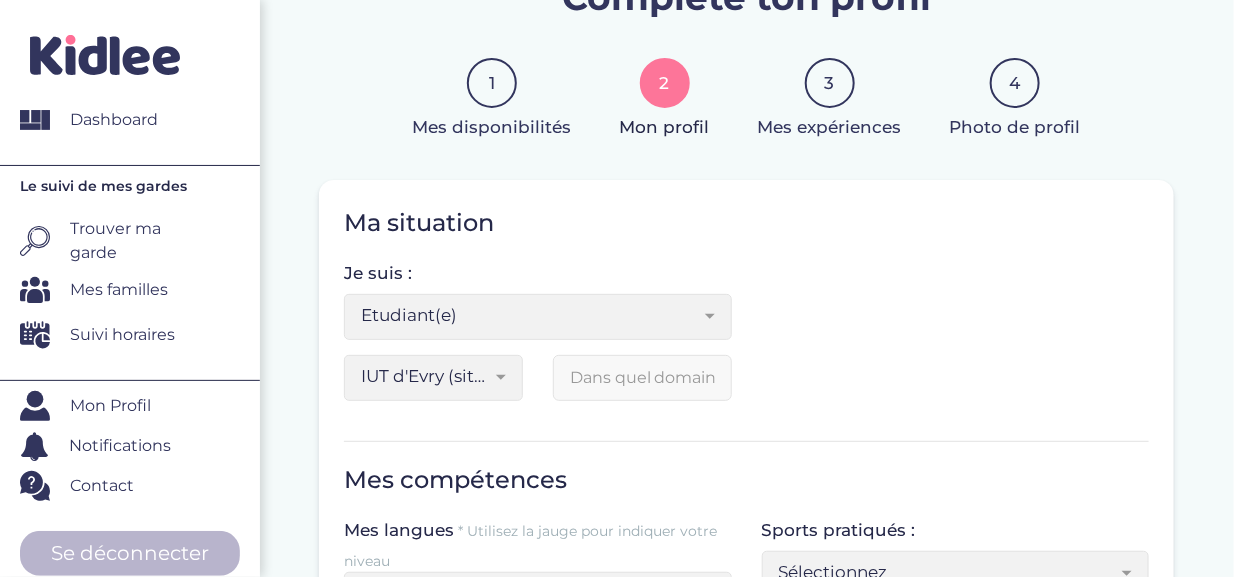 click at bounding box center (642, 378) 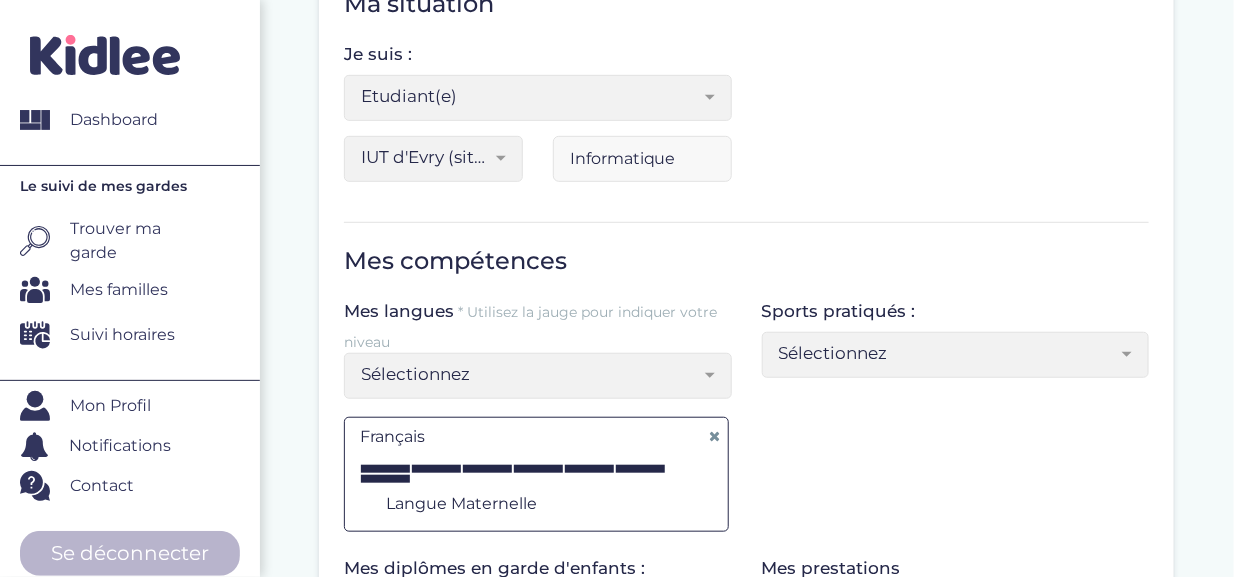 scroll, scrollTop: 379, scrollLeft: 0, axis: vertical 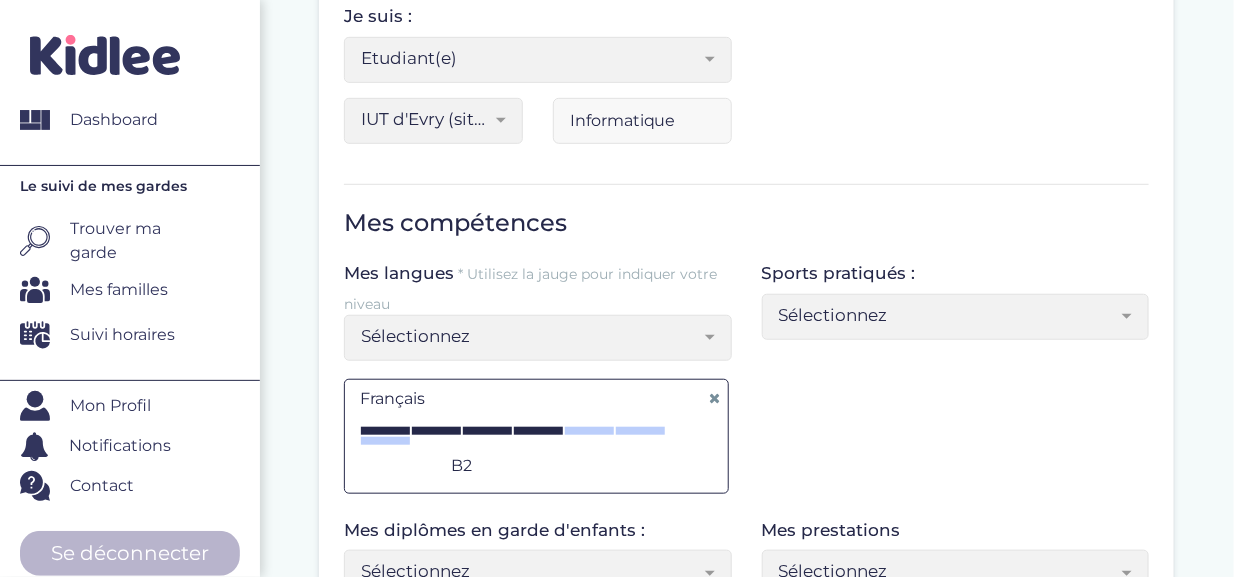 type on "Informatique" 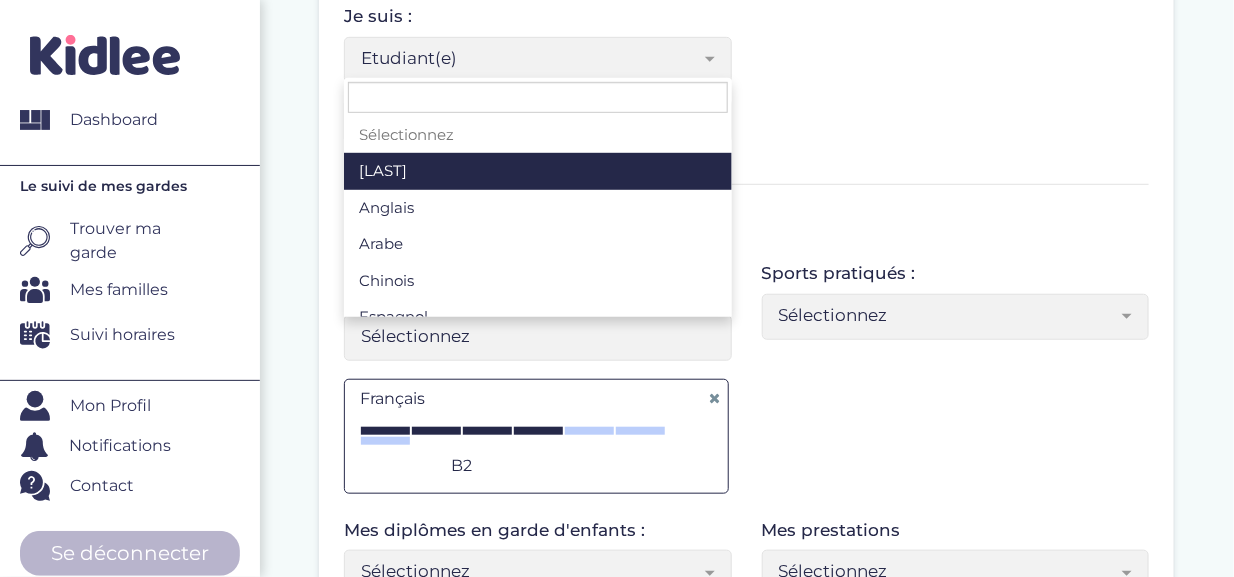 click on "Sélectionnez" at bounding box center [530, 336] 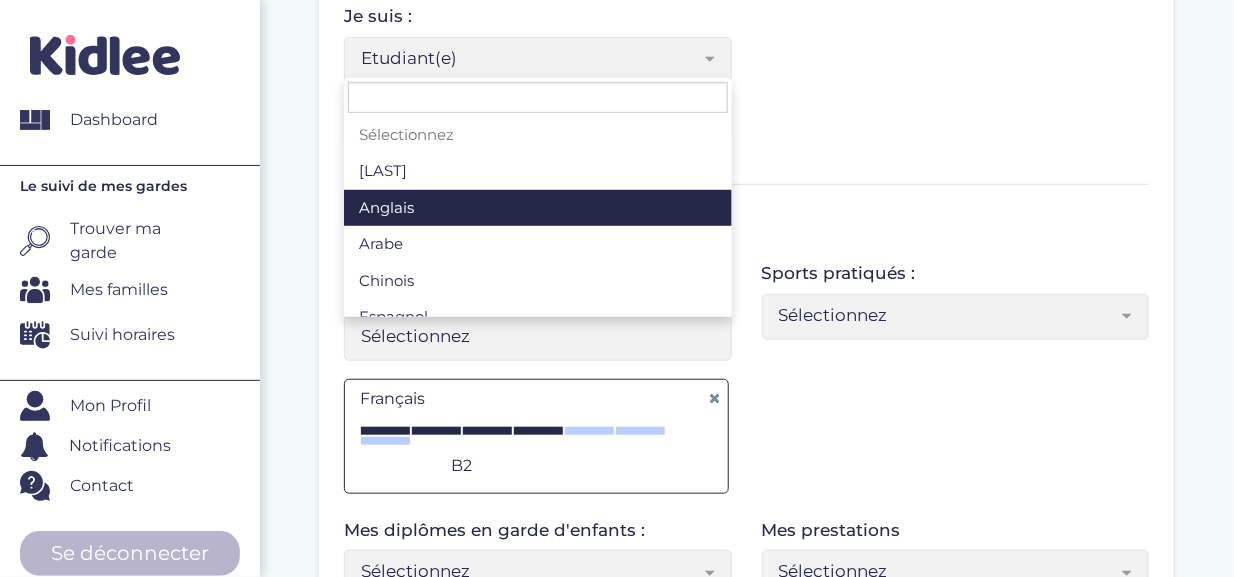 select on "Sélectionnez" 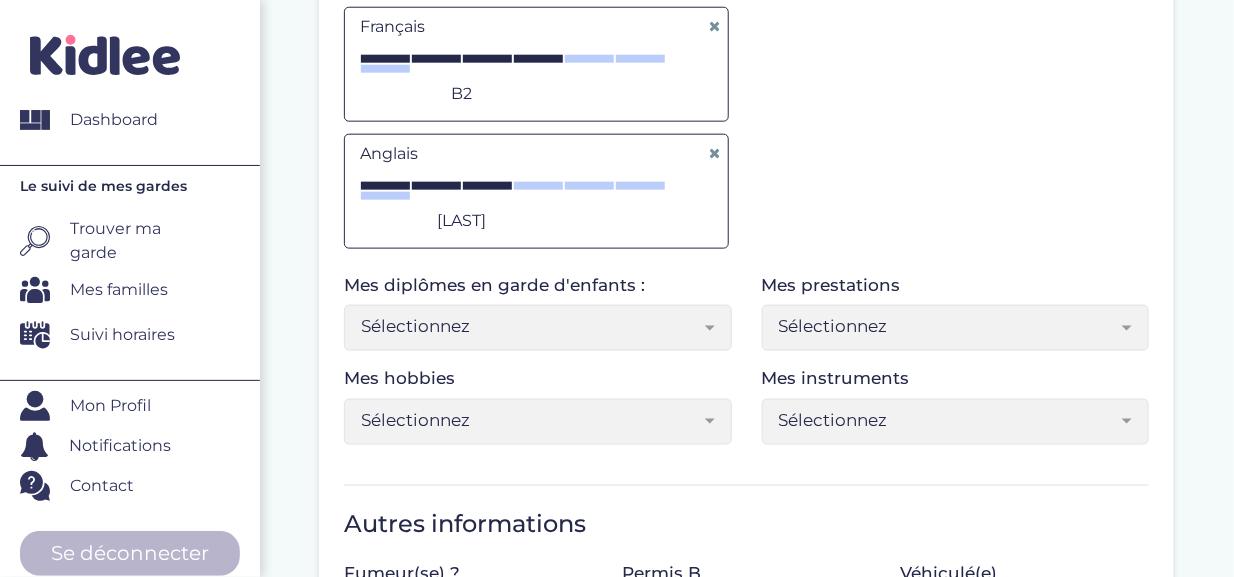 scroll, scrollTop: 755, scrollLeft: 0, axis: vertical 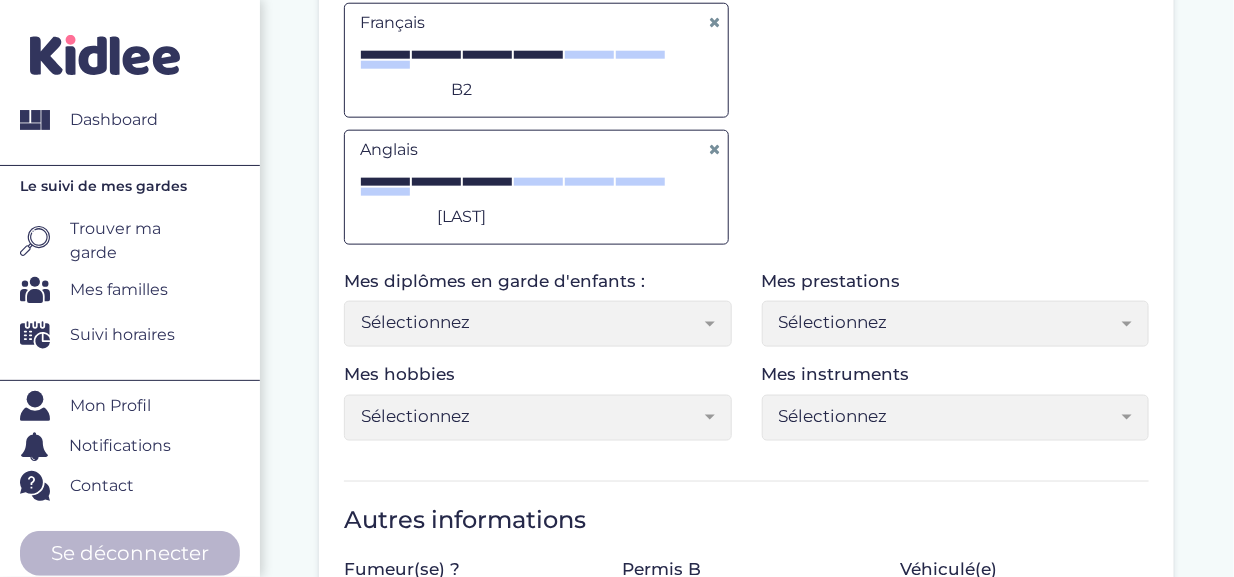 click on "Sélectionnez" at bounding box center [530, 322] 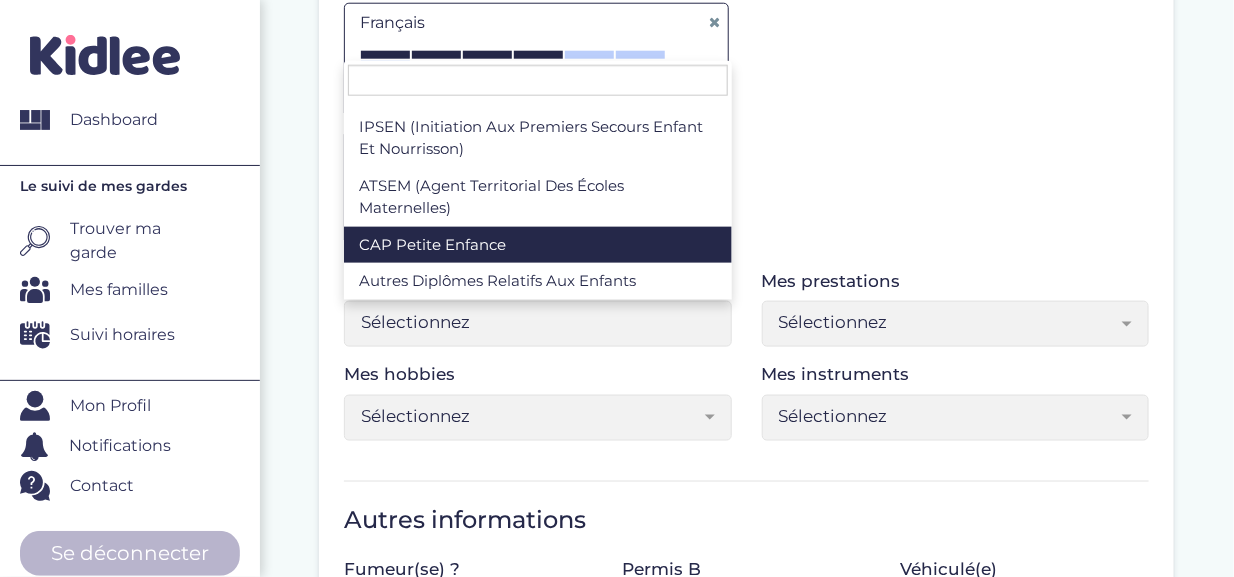 scroll, scrollTop: 0, scrollLeft: 0, axis: both 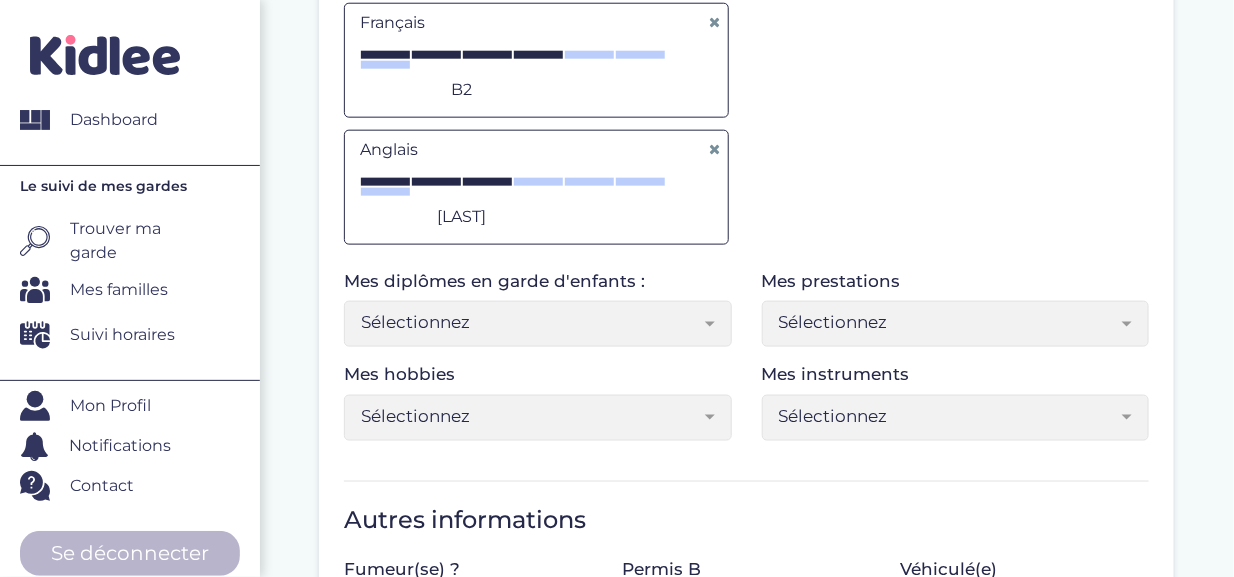 drag, startPoint x: 676, startPoint y: 452, endPoint x: 672, endPoint y: 420, distance: 32.24903 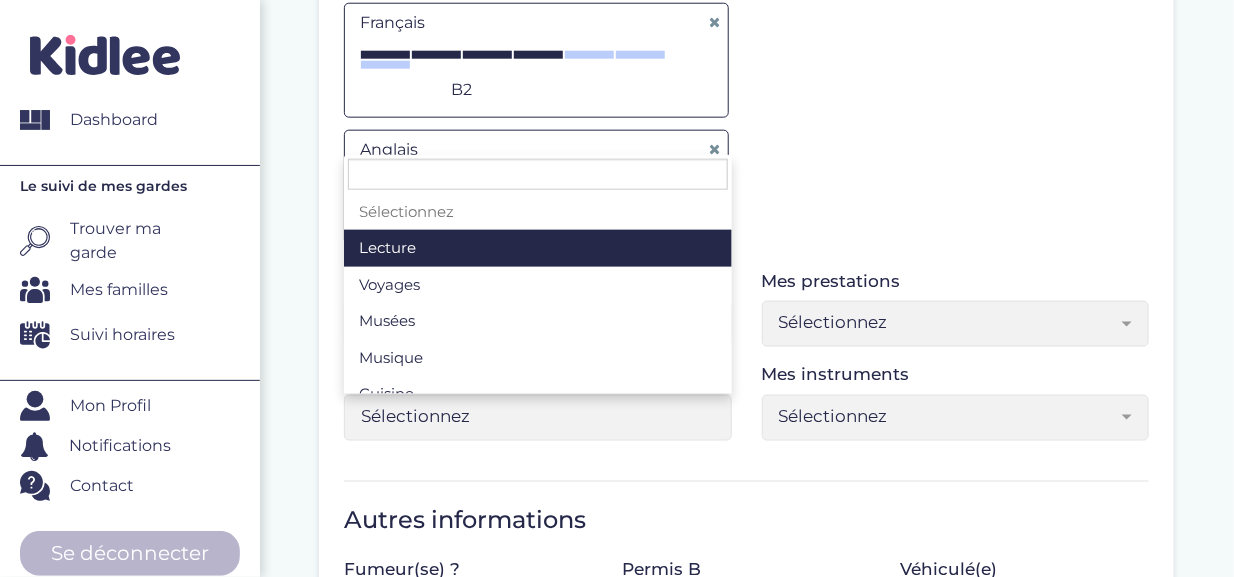 click on "Sélectionnez" at bounding box center [530, 416] 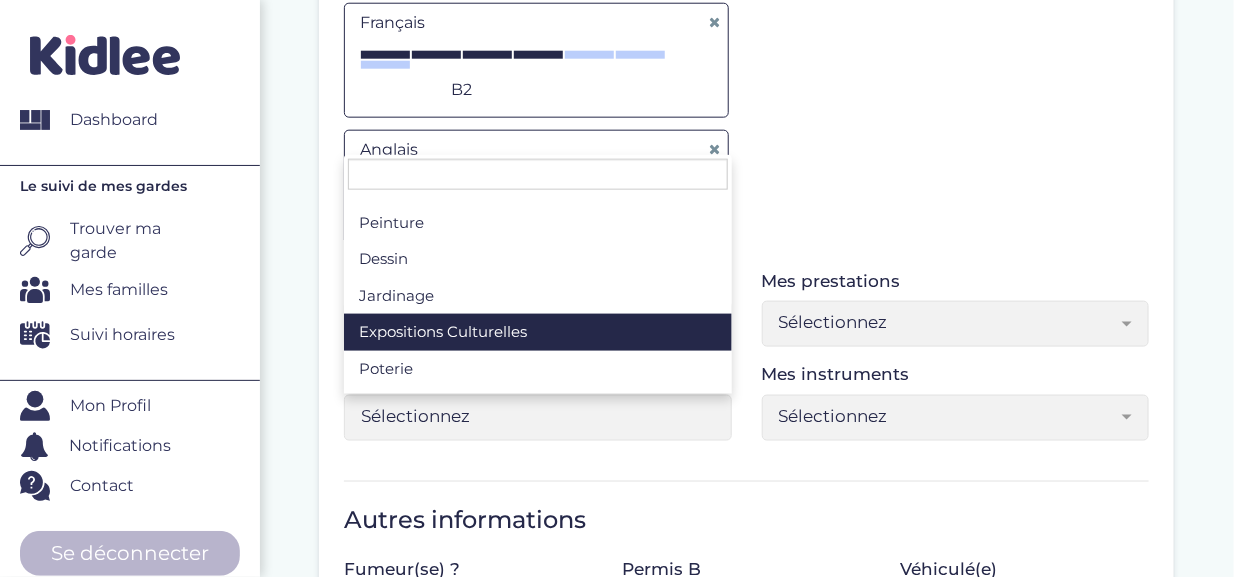 scroll, scrollTop: 208, scrollLeft: 0, axis: vertical 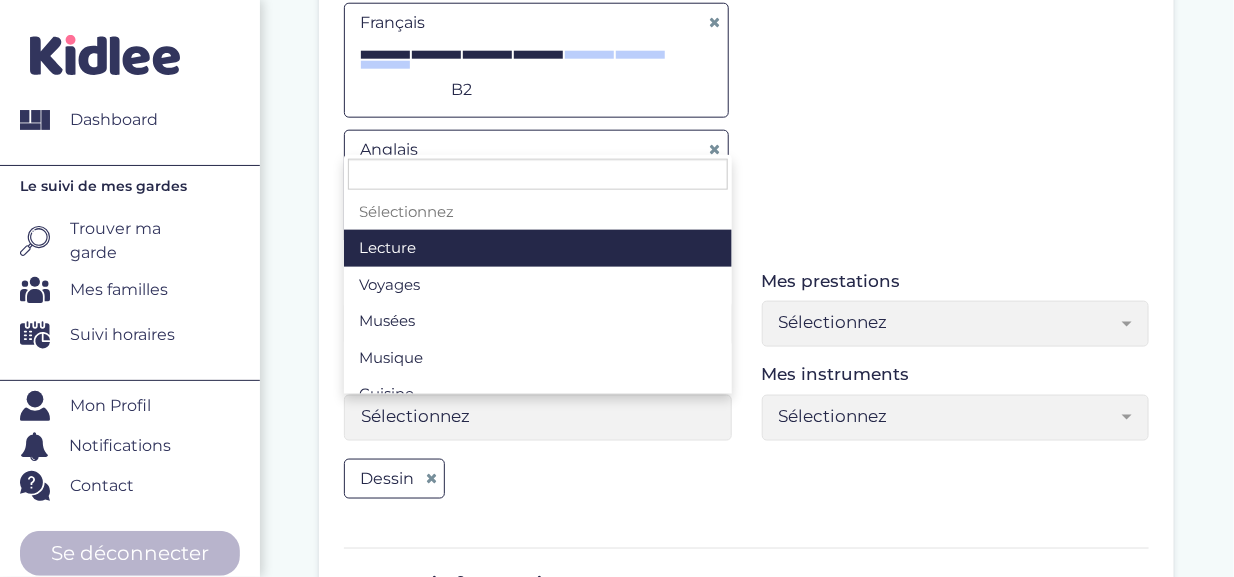 click on "Sélectionnez" at bounding box center (538, 418) 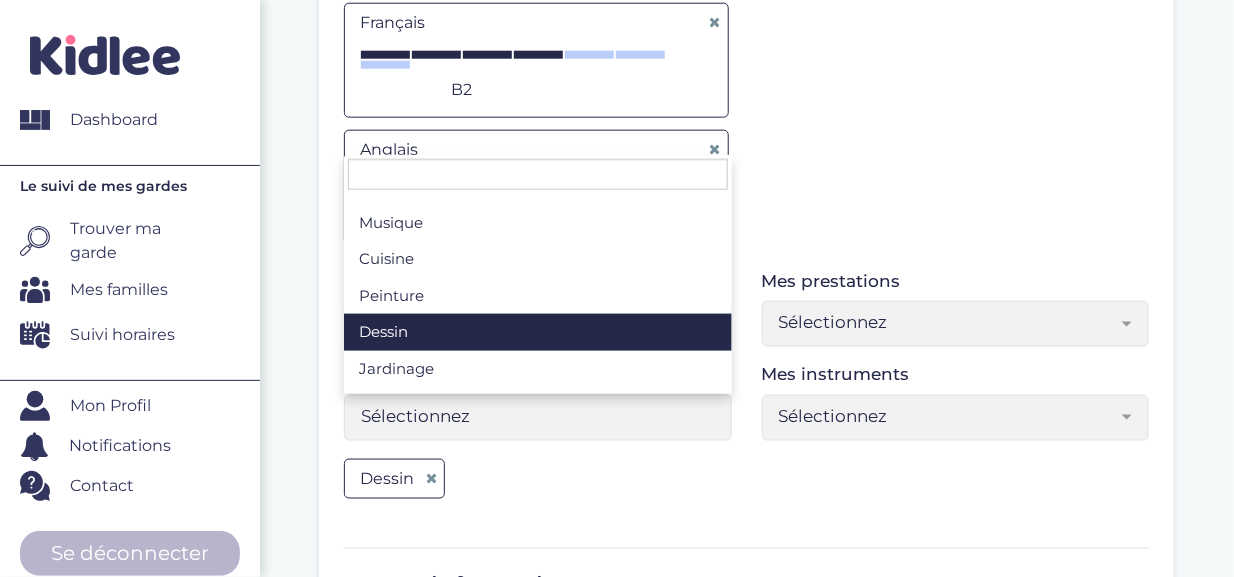 scroll, scrollTop: 187, scrollLeft: 0, axis: vertical 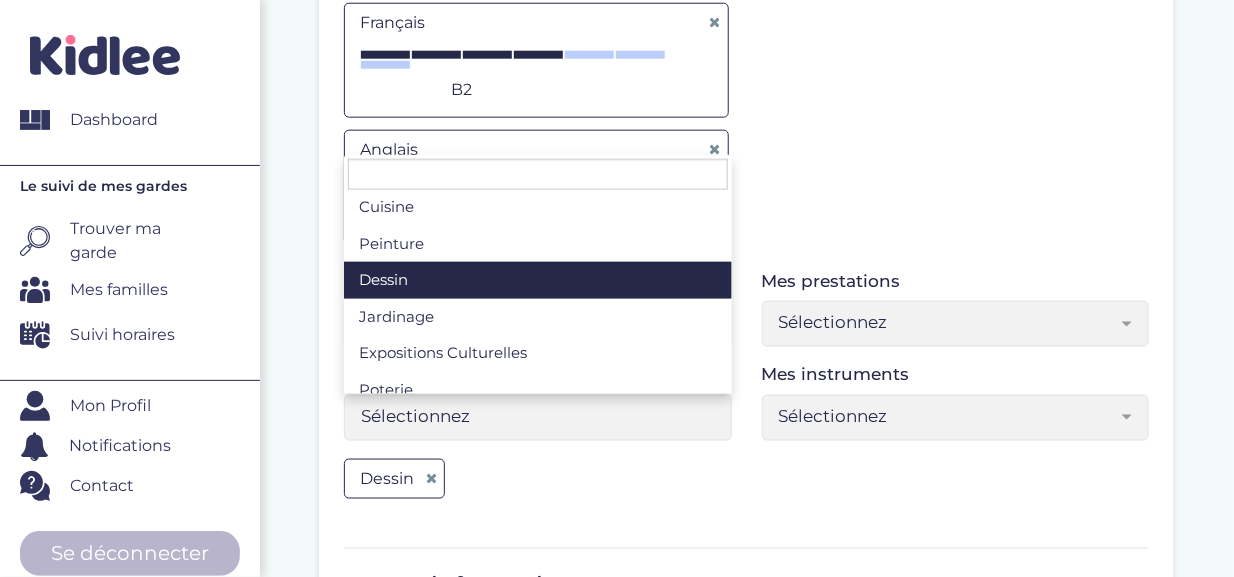 select on "Sélectionnez" 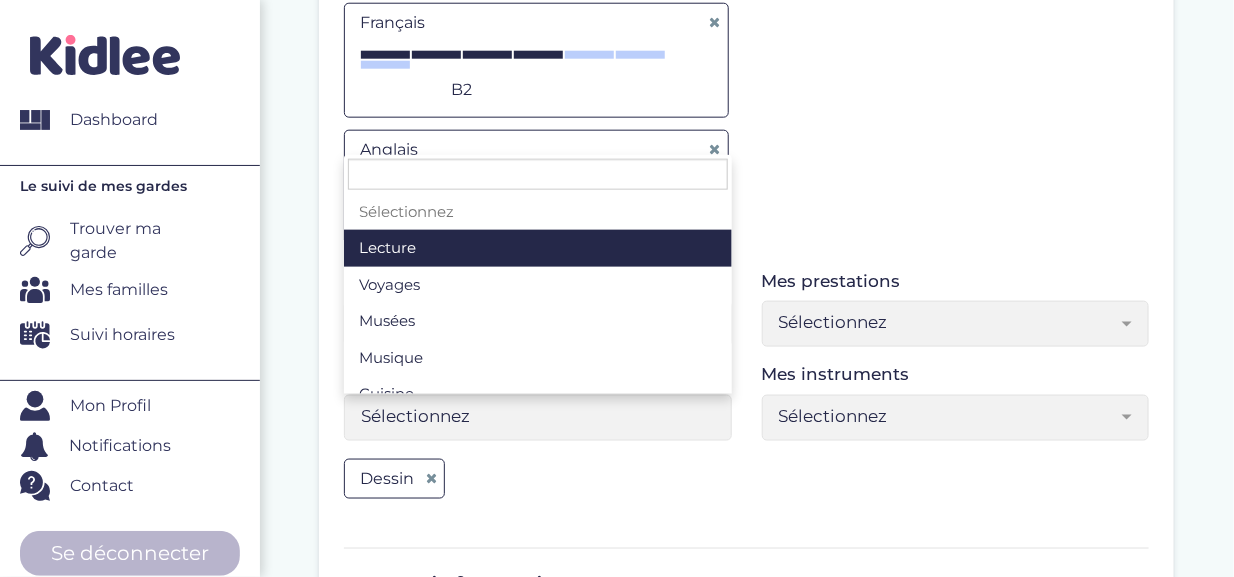 click at bounding box center [717, 418] 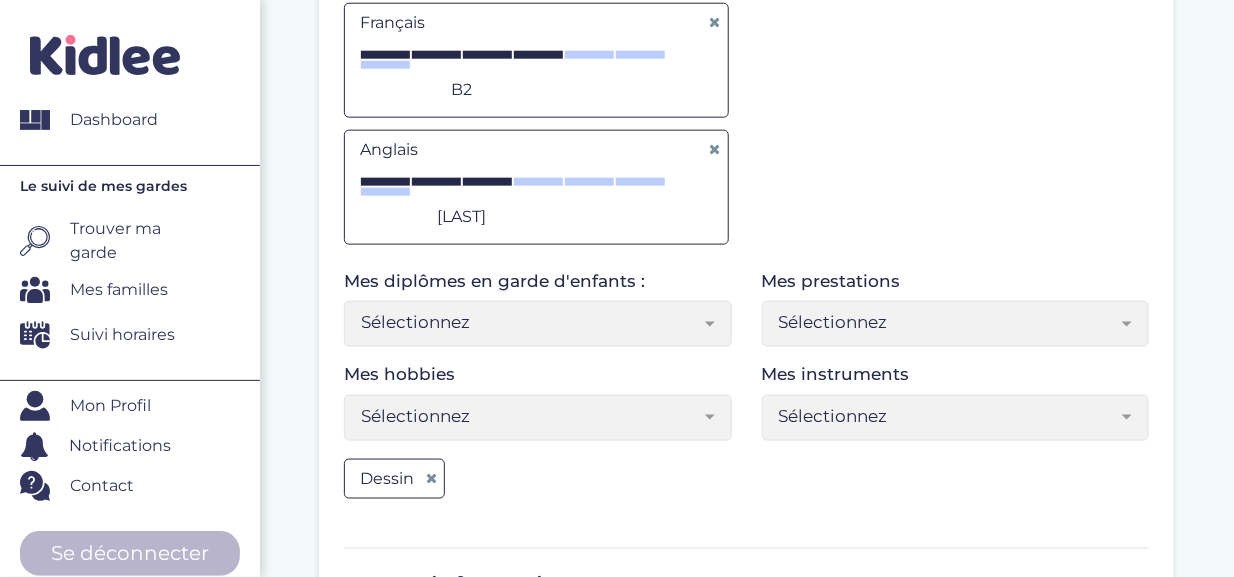click on "Dessin" at bounding box center [538, 482] 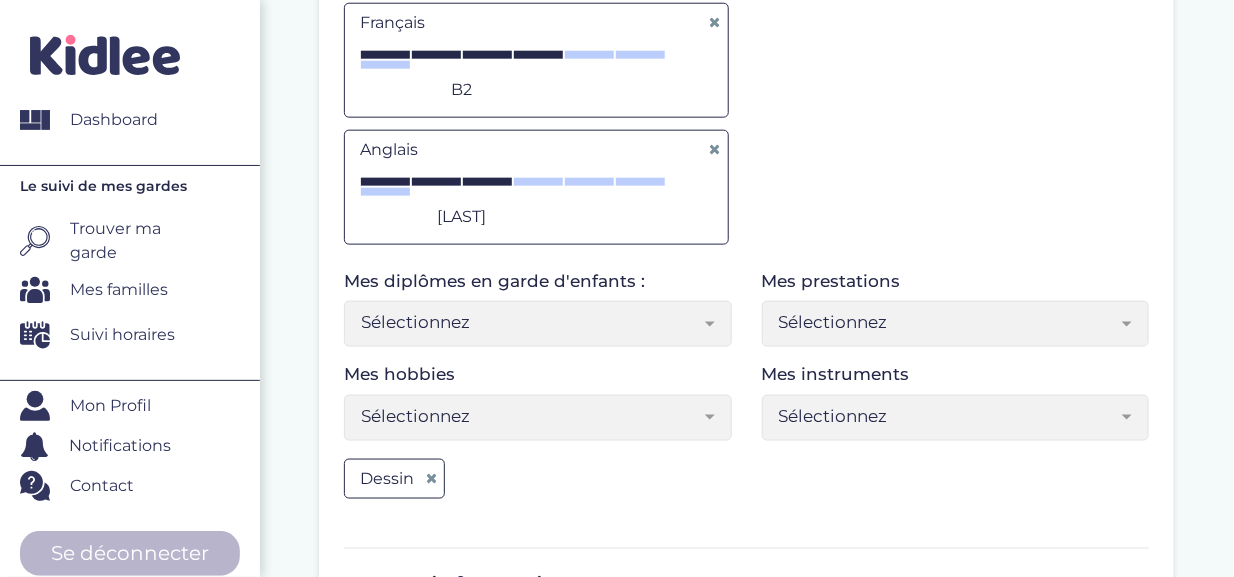 click on "Sélectionnez" at bounding box center [948, 322] 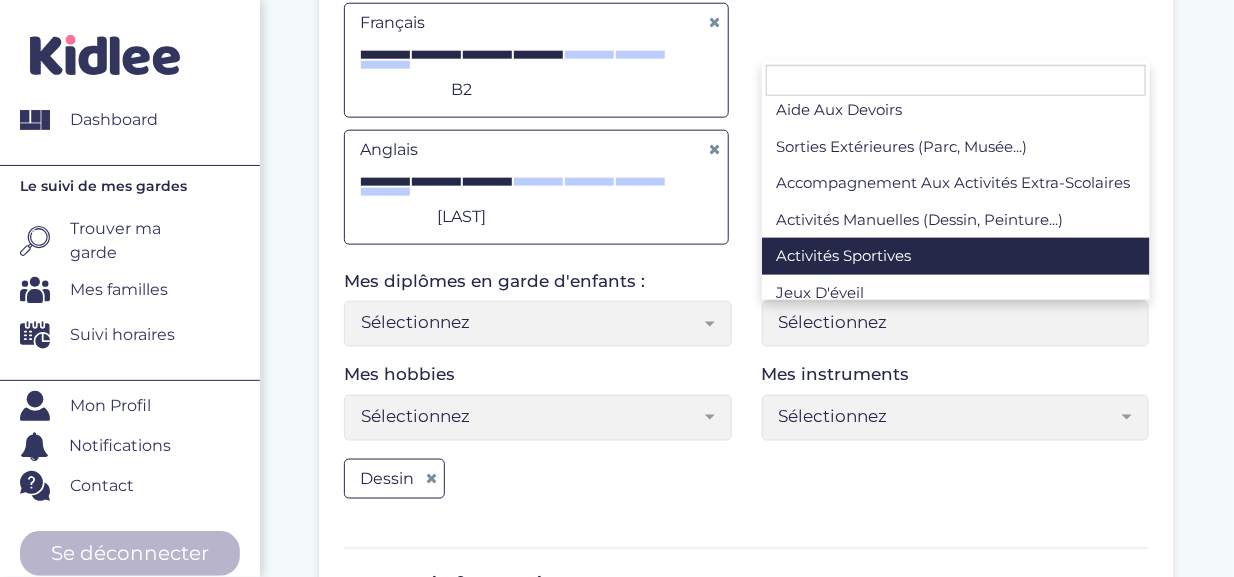 scroll, scrollTop: 81, scrollLeft: 0, axis: vertical 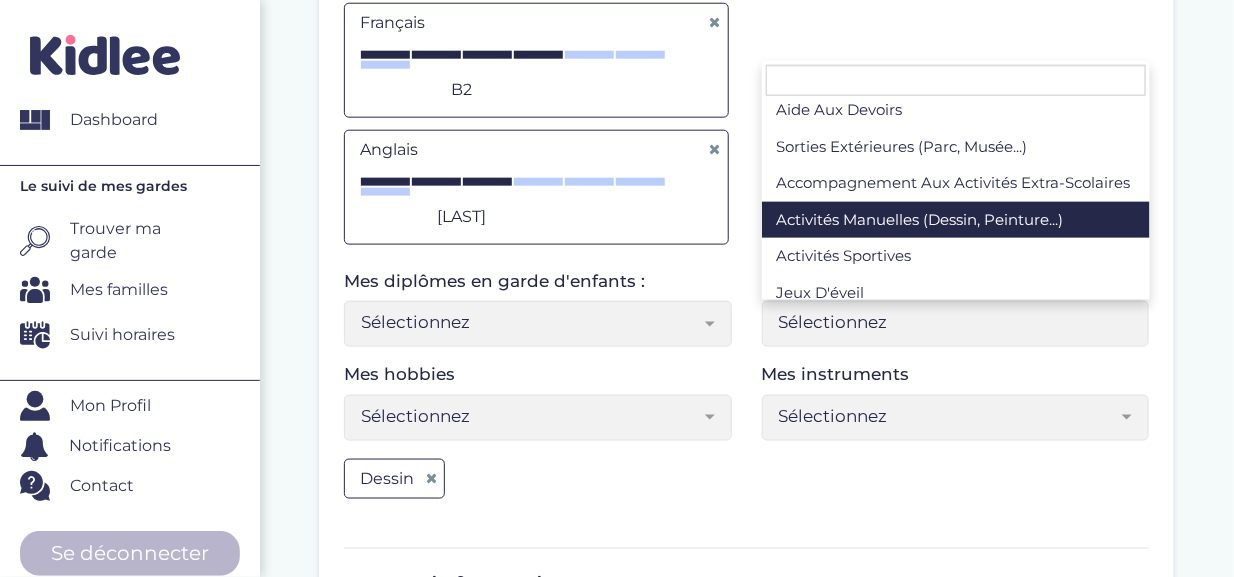 select on "Sélectionnez" 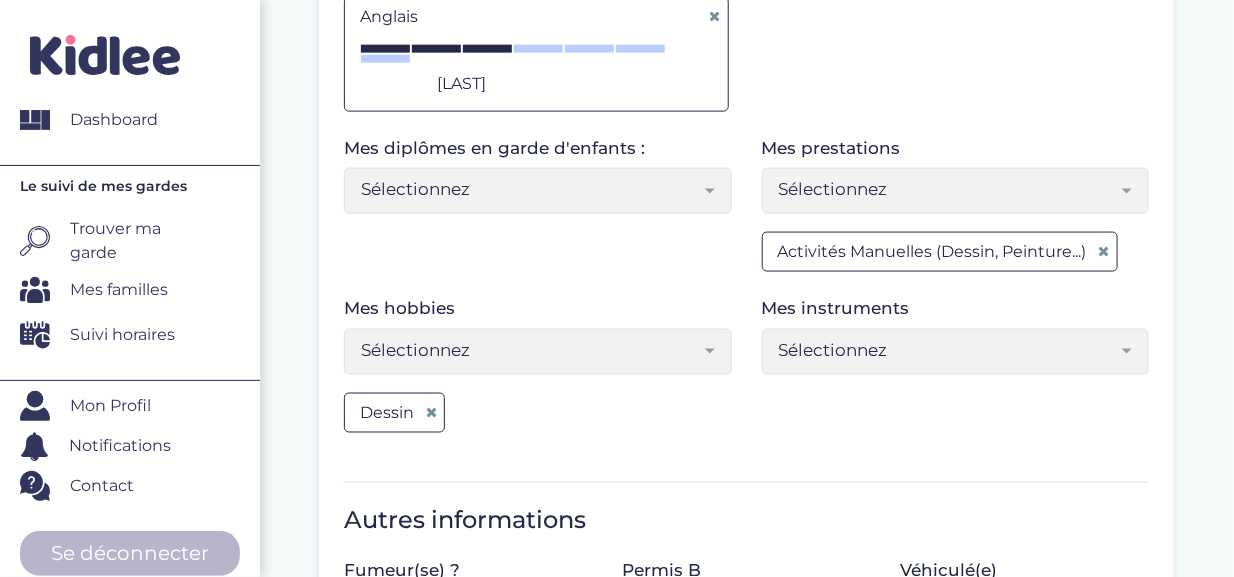 scroll, scrollTop: 903, scrollLeft: 0, axis: vertical 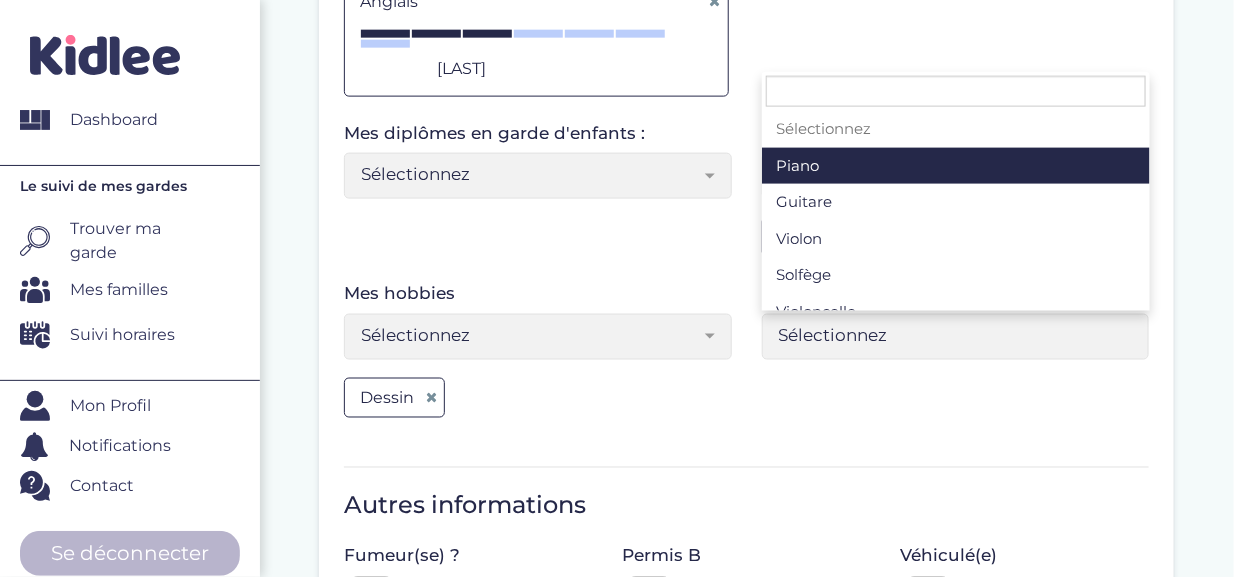 click on "Sélectionnez" at bounding box center (956, 337) 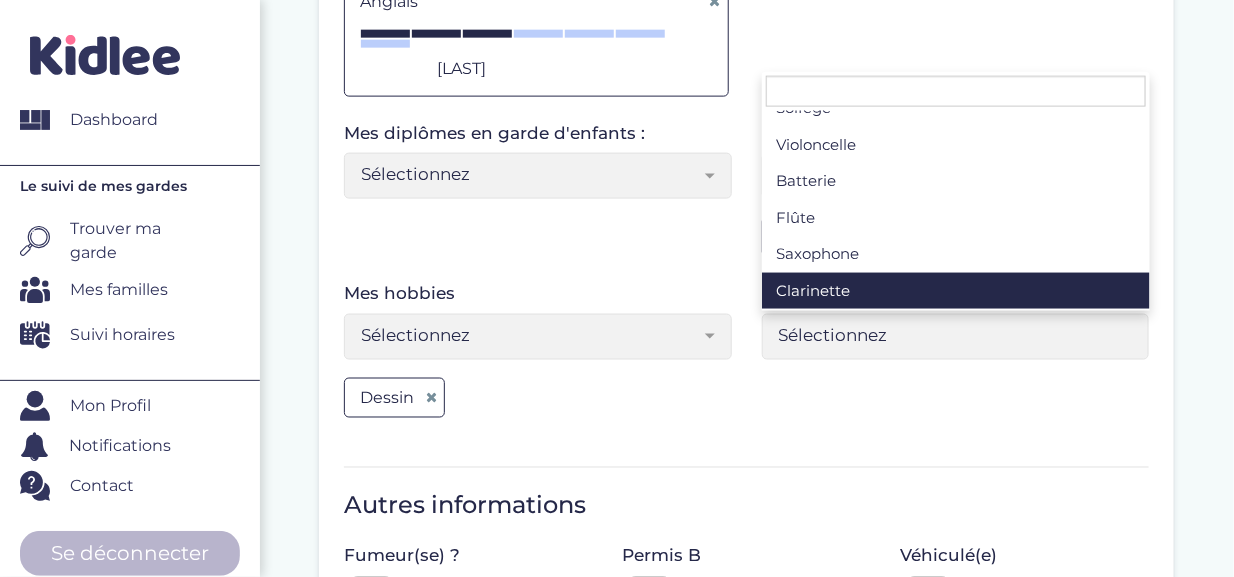 scroll, scrollTop: 383, scrollLeft: 0, axis: vertical 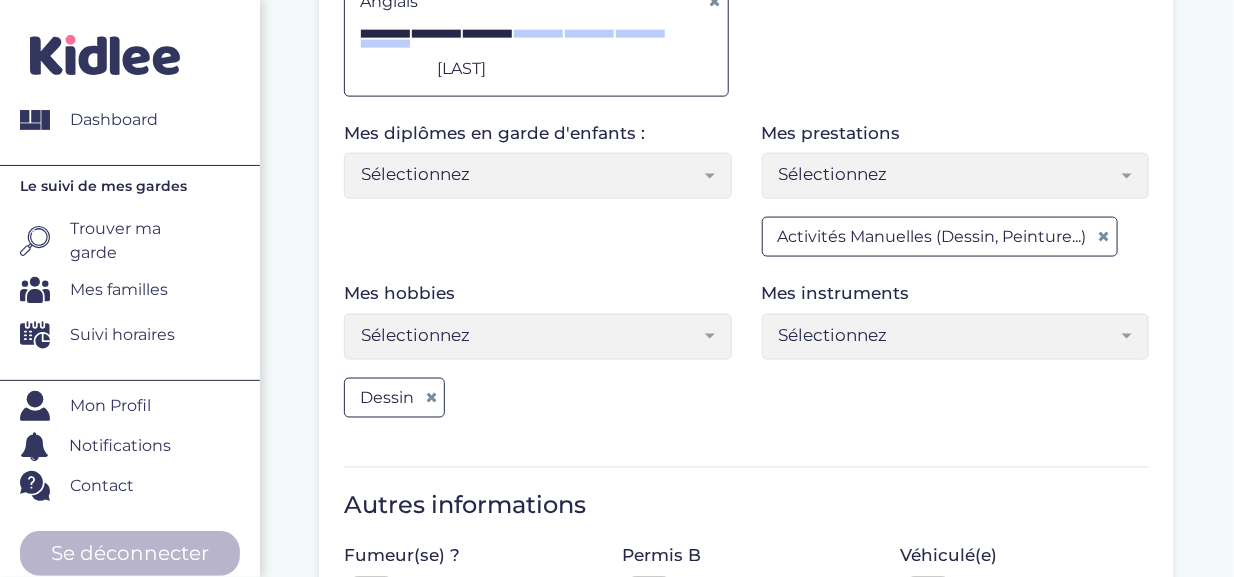 click on "Mes hobbies   Sélectionnez   Lecture   Voyages   Musées   Musique   Cuisine   Peinture   Dessin   Jardinage   Expositions culturelles   Poterie   Randonnées   Art   Chant   Mangas/animes   Crochet   Couture   DIY   Théâtre   Cinéma   Mode   Décoration   Création de contenu digital   Photographie   Montage vidéo   Jeux vidéo Sélectionnez   Dessin   Mes instruments   Sélectionnez   Piano   Guitare   Violon   Solfège   Violoncelle   Batterie   Flûte   Saxophone   Clarinette   Trompette   Accordéon   Harpe   Guitare électrique   Ukulélé   Boite à rythme Sélectionnez" at bounding box center [746, 361] 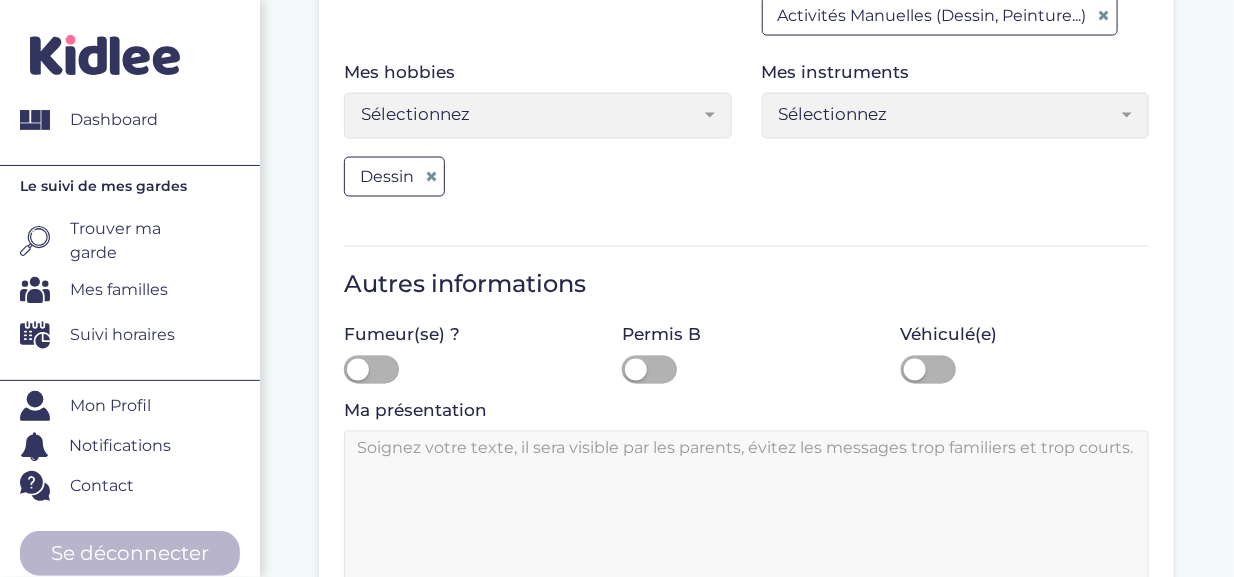 scroll, scrollTop: 1169, scrollLeft: 0, axis: vertical 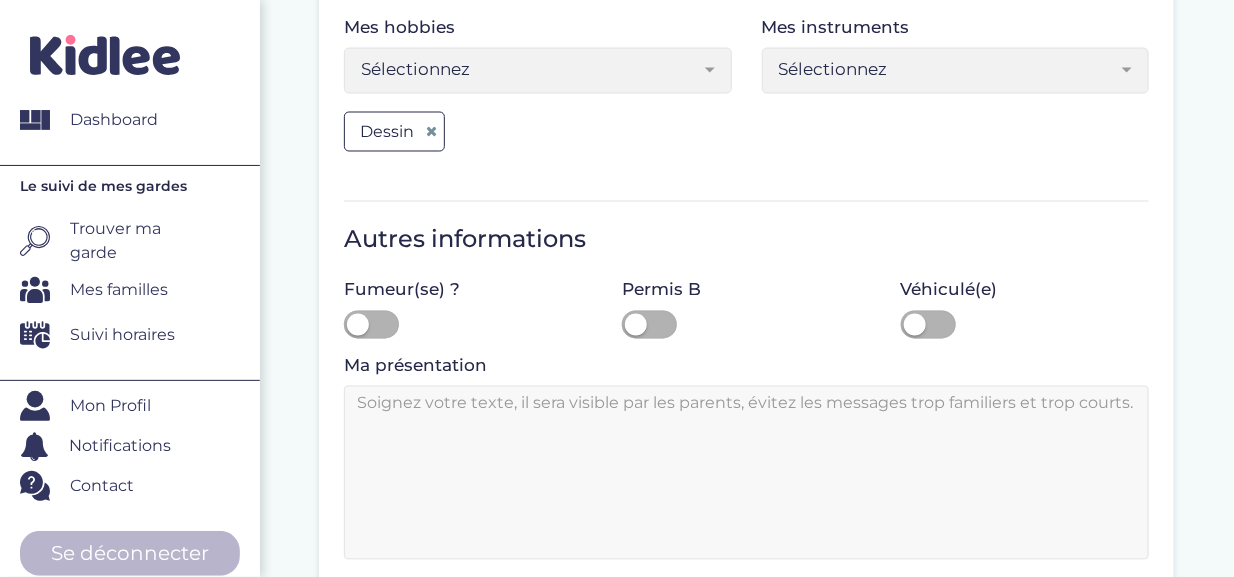 click at bounding box center [371, 325] 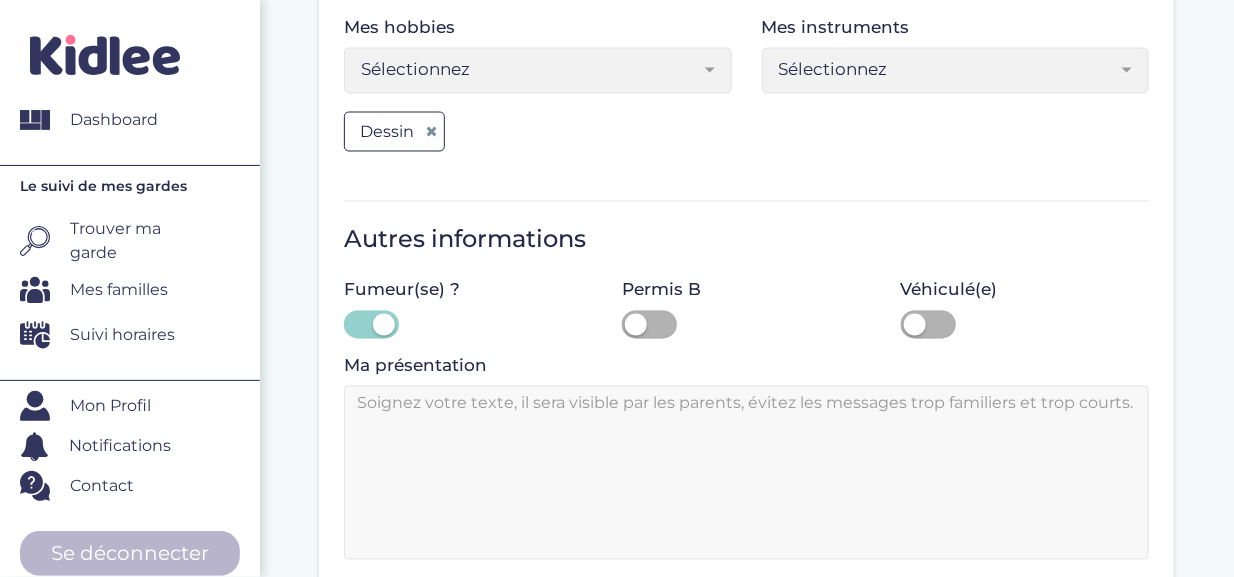 click at bounding box center (384, 325) 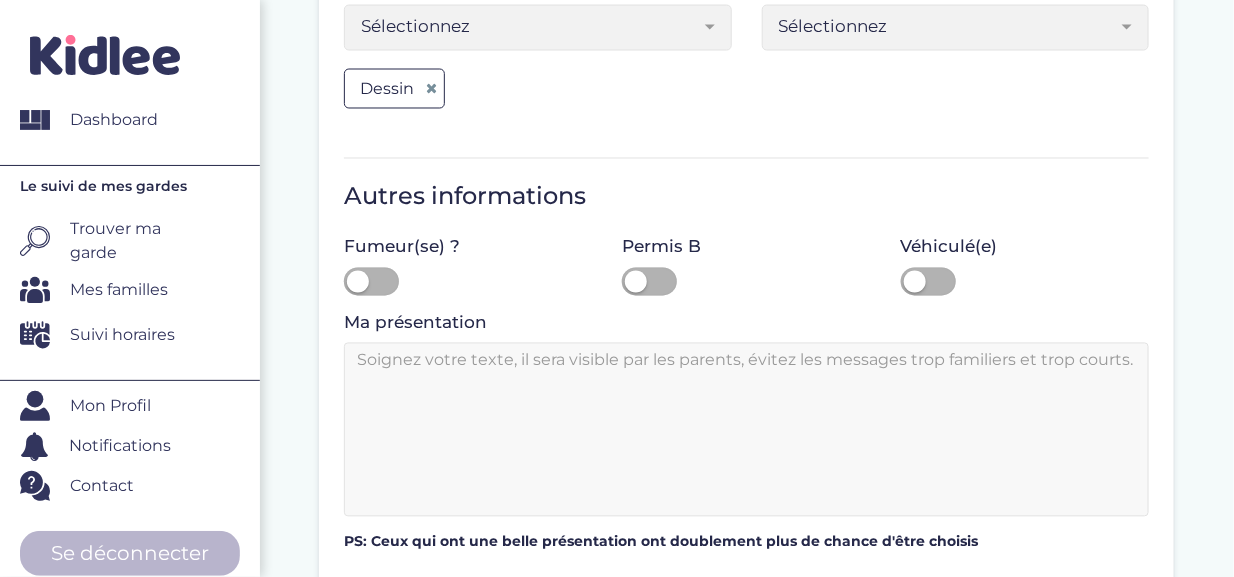scroll, scrollTop: 1210, scrollLeft: 0, axis: vertical 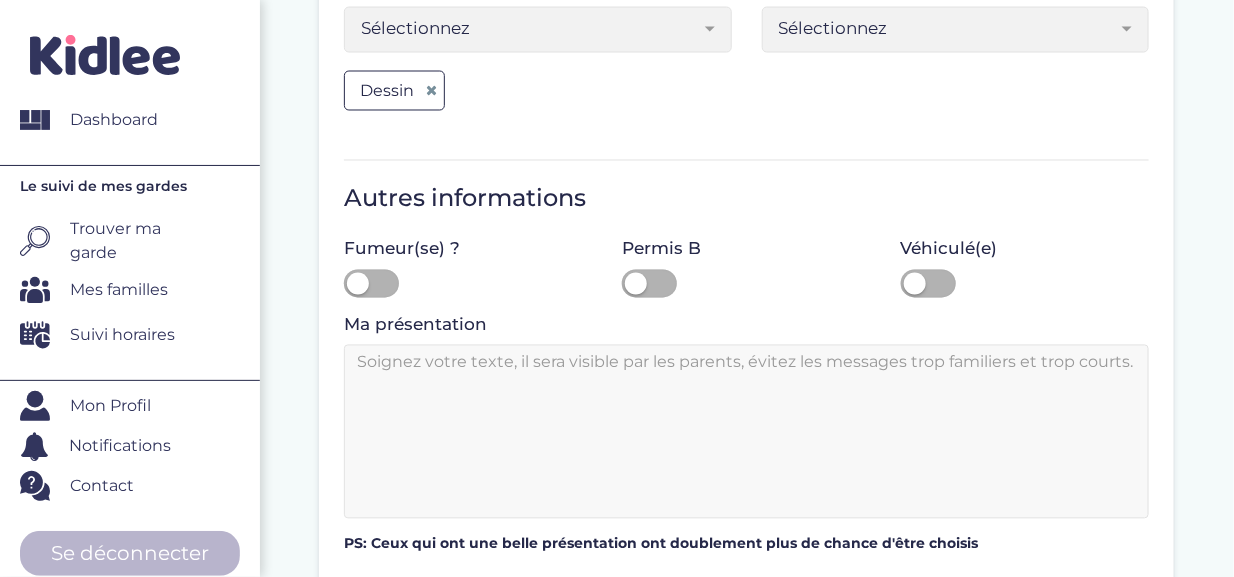 drag, startPoint x: 1138, startPoint y: 358, endPoint x: 759, endPoint y: 351, distance: 379.06464 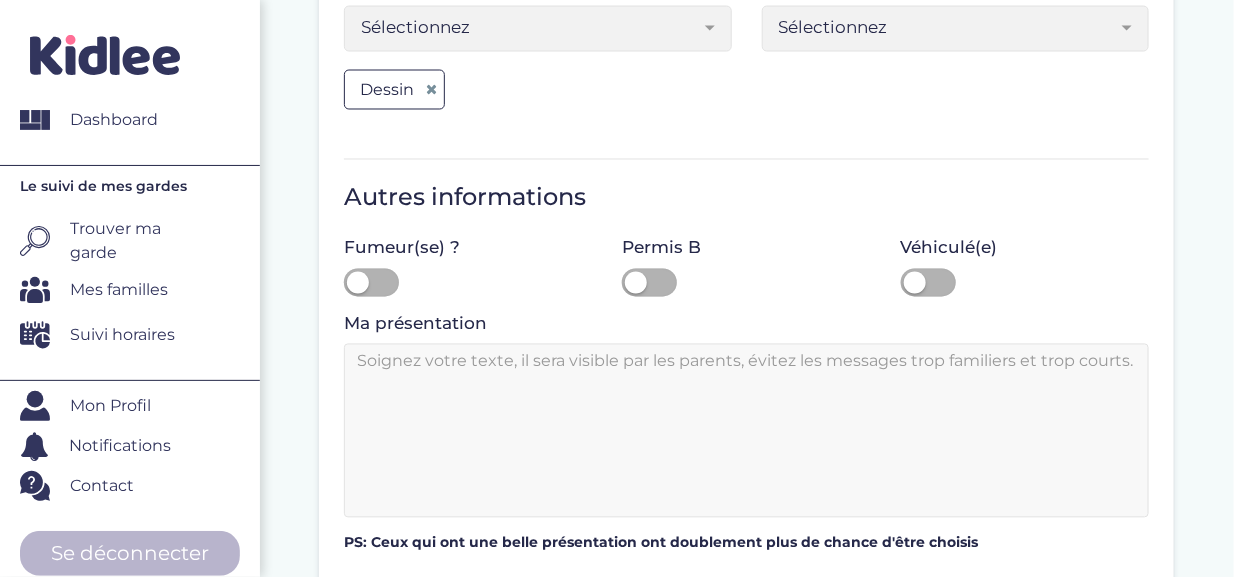 scroll, scrollTop: 1207, scrollLeft: 0, axis: vertical 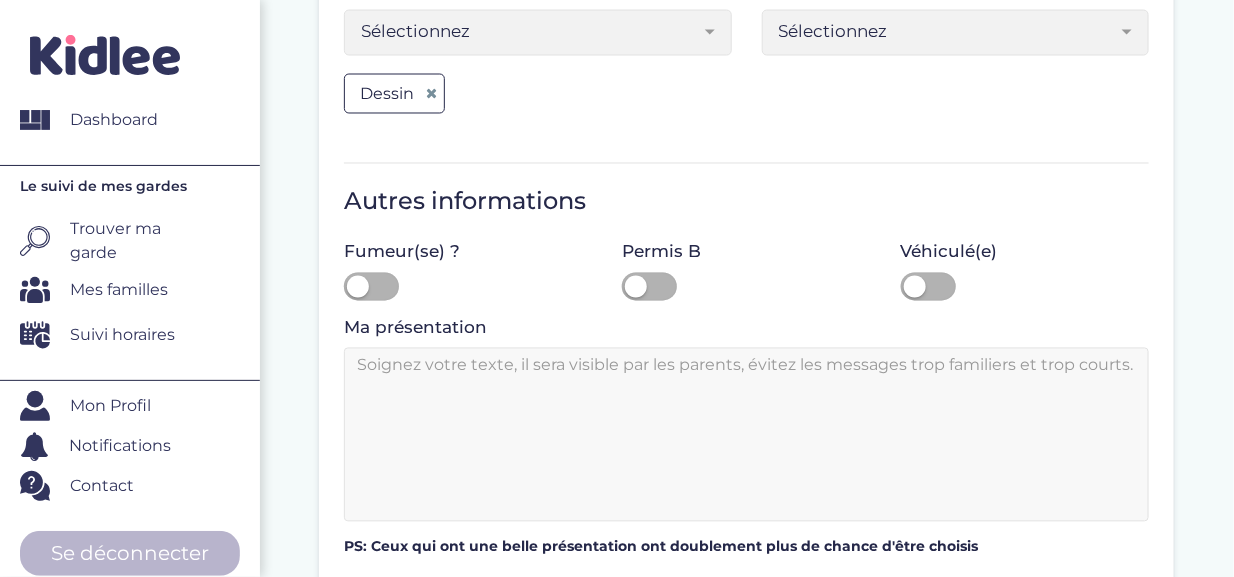 drag, startPoint x: 1129, startPoint y: 352, endPoint x: 854, endPoint y: 352, distance: 275 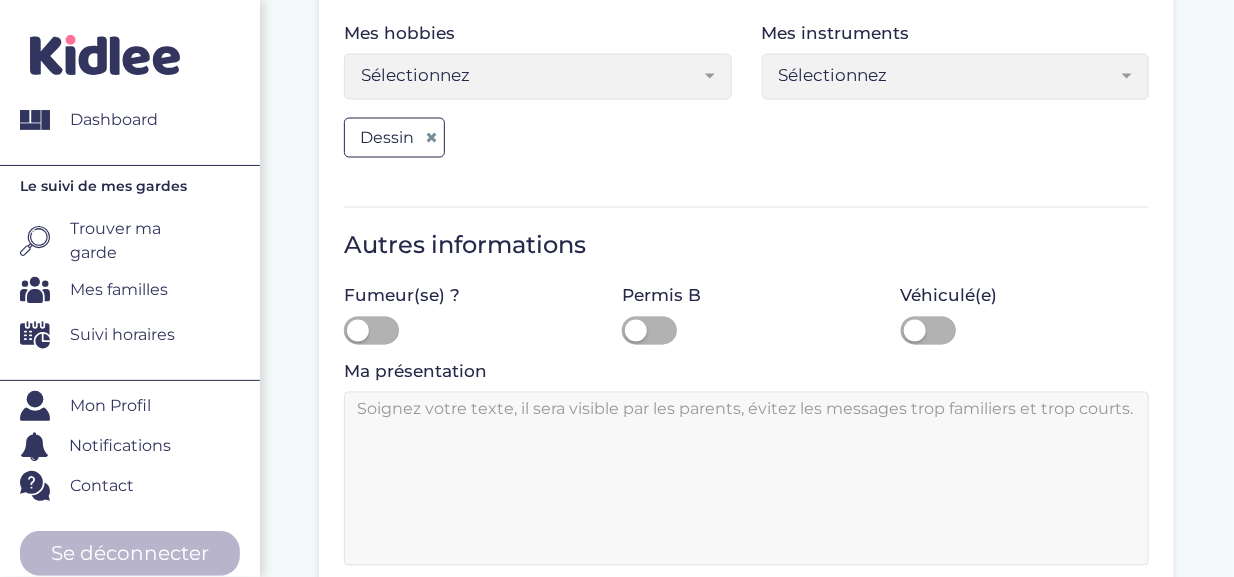 scroll, scrollTop: 1159, scrollLeft: 0, axis: vertical 